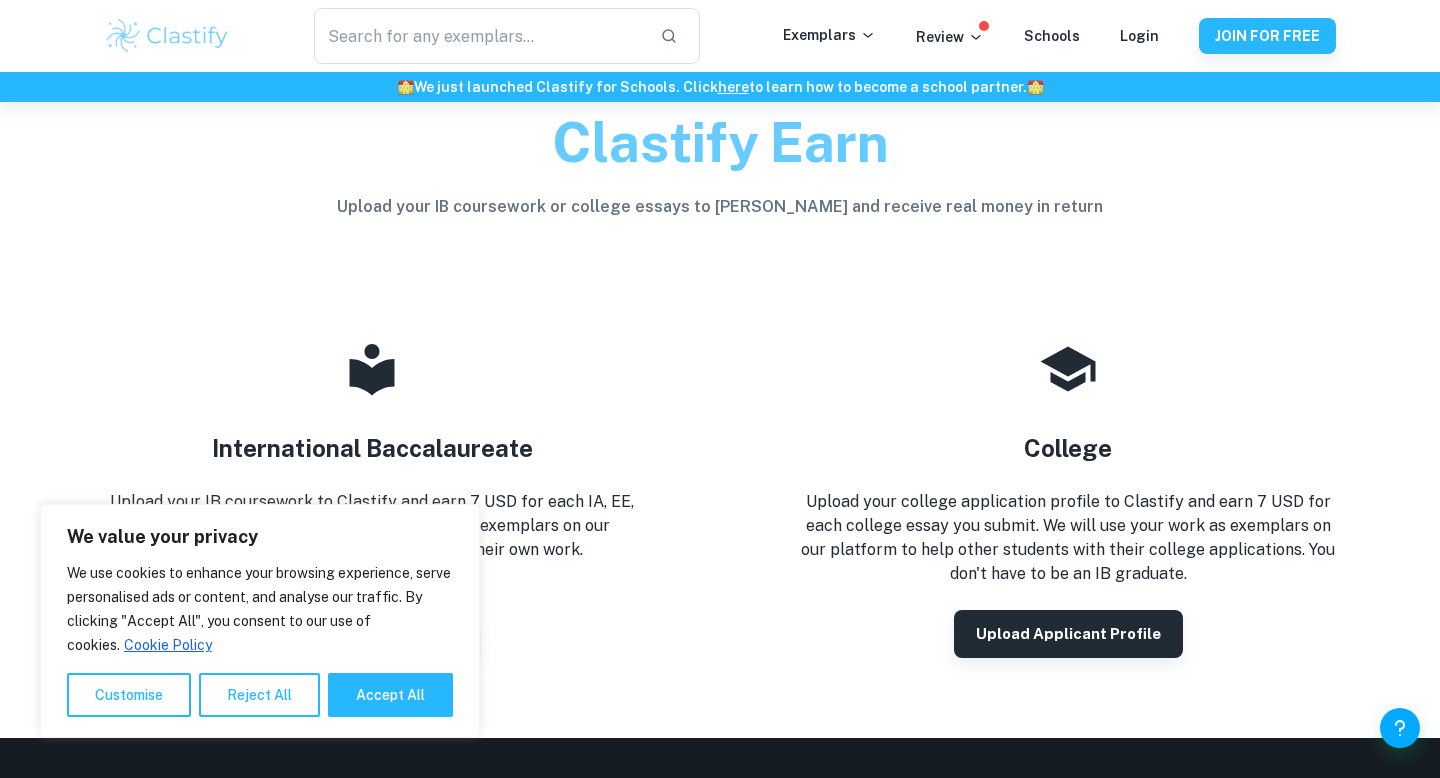 scroll, scrollTop: 78, scrollLeft: 0, axis: vertical 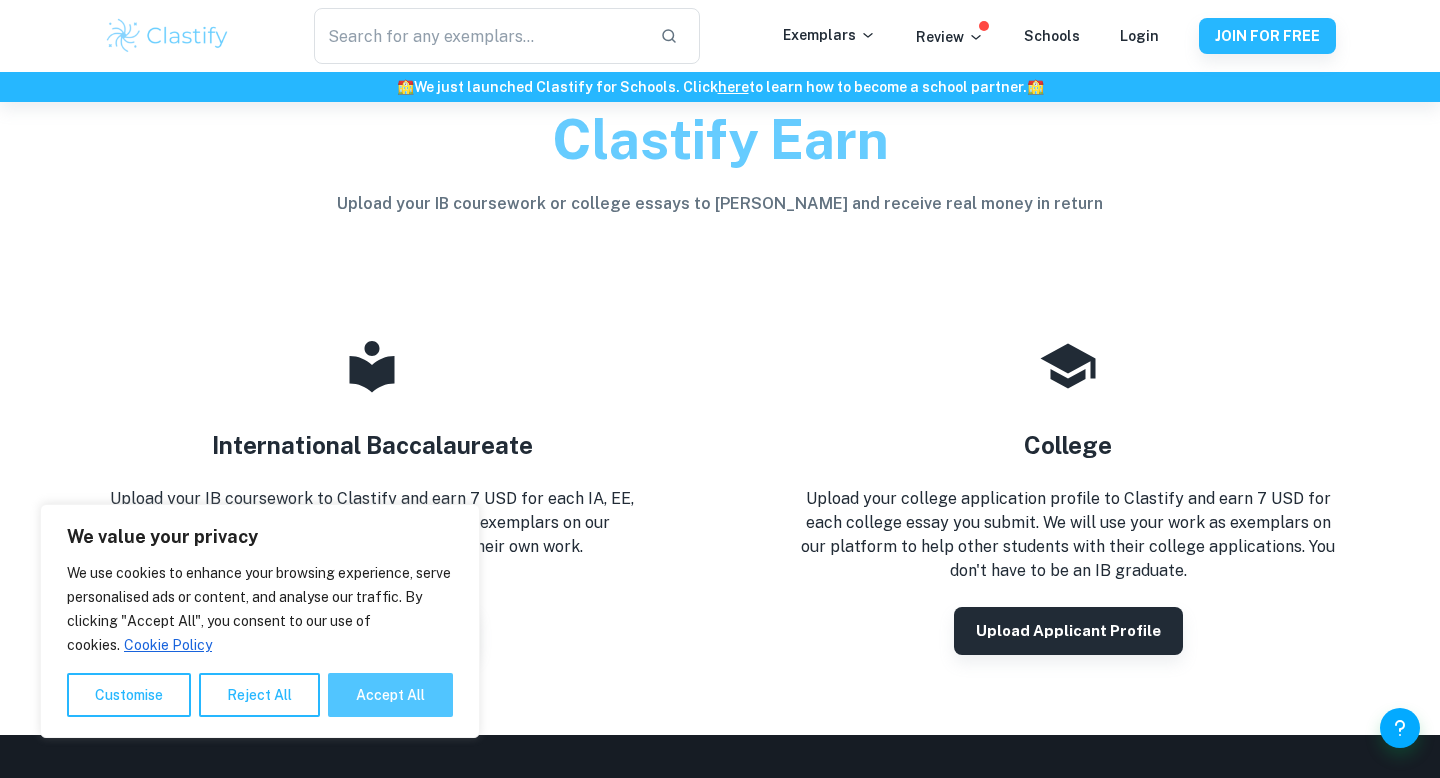 click on "Accept All" at bounding box center [390, 695] 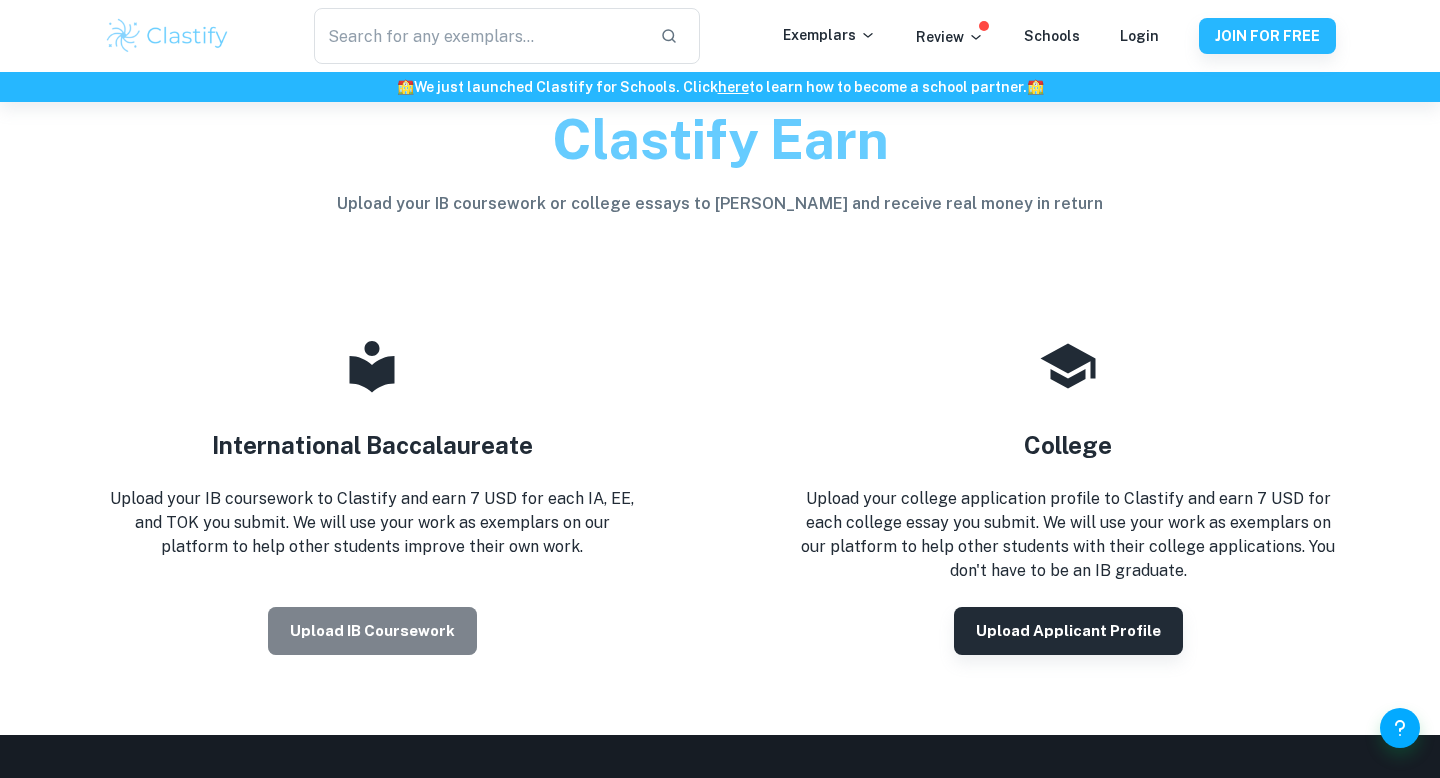 click on "Upload IB coursework" at bounding box center [372, 631] 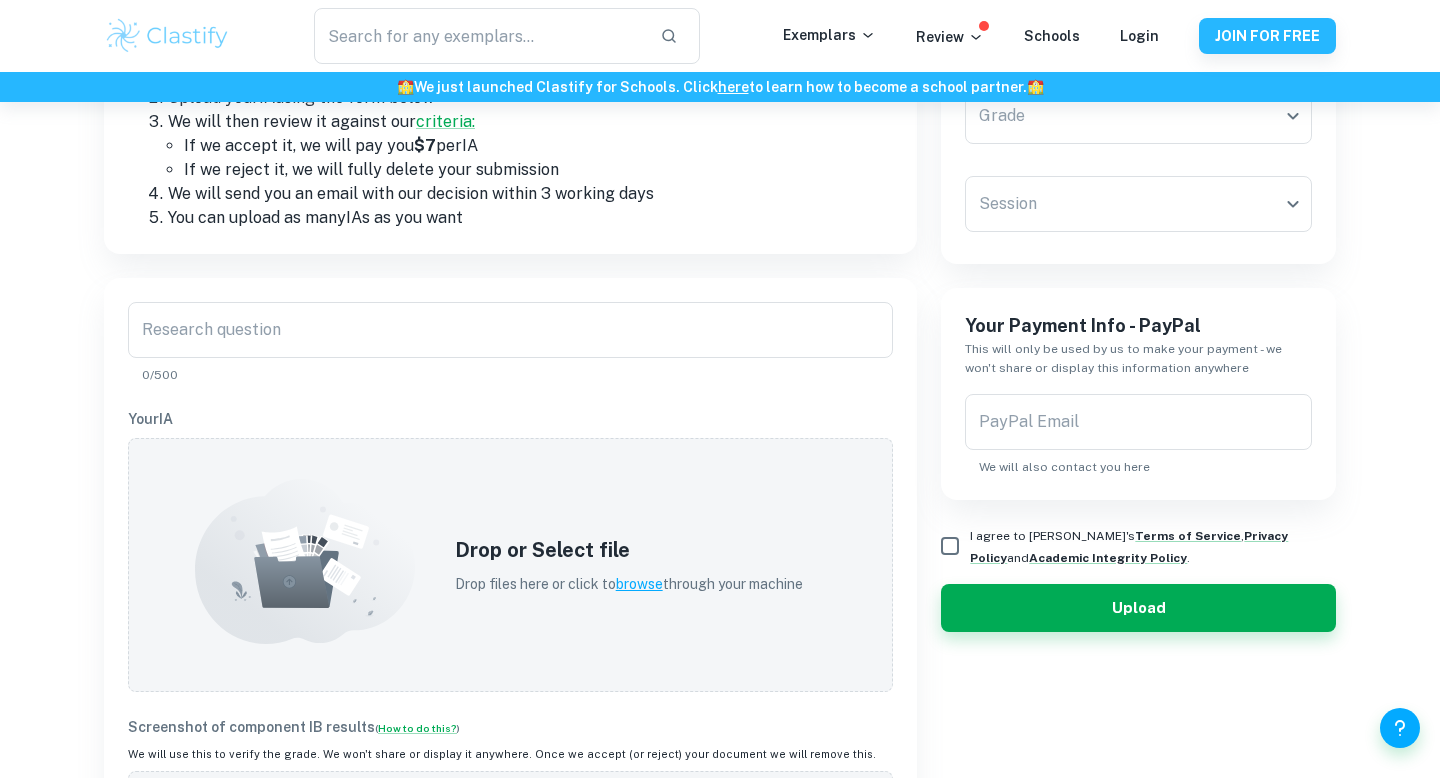 scroll, scrollTop: 364, scrollLeft: 0, axis: vertical 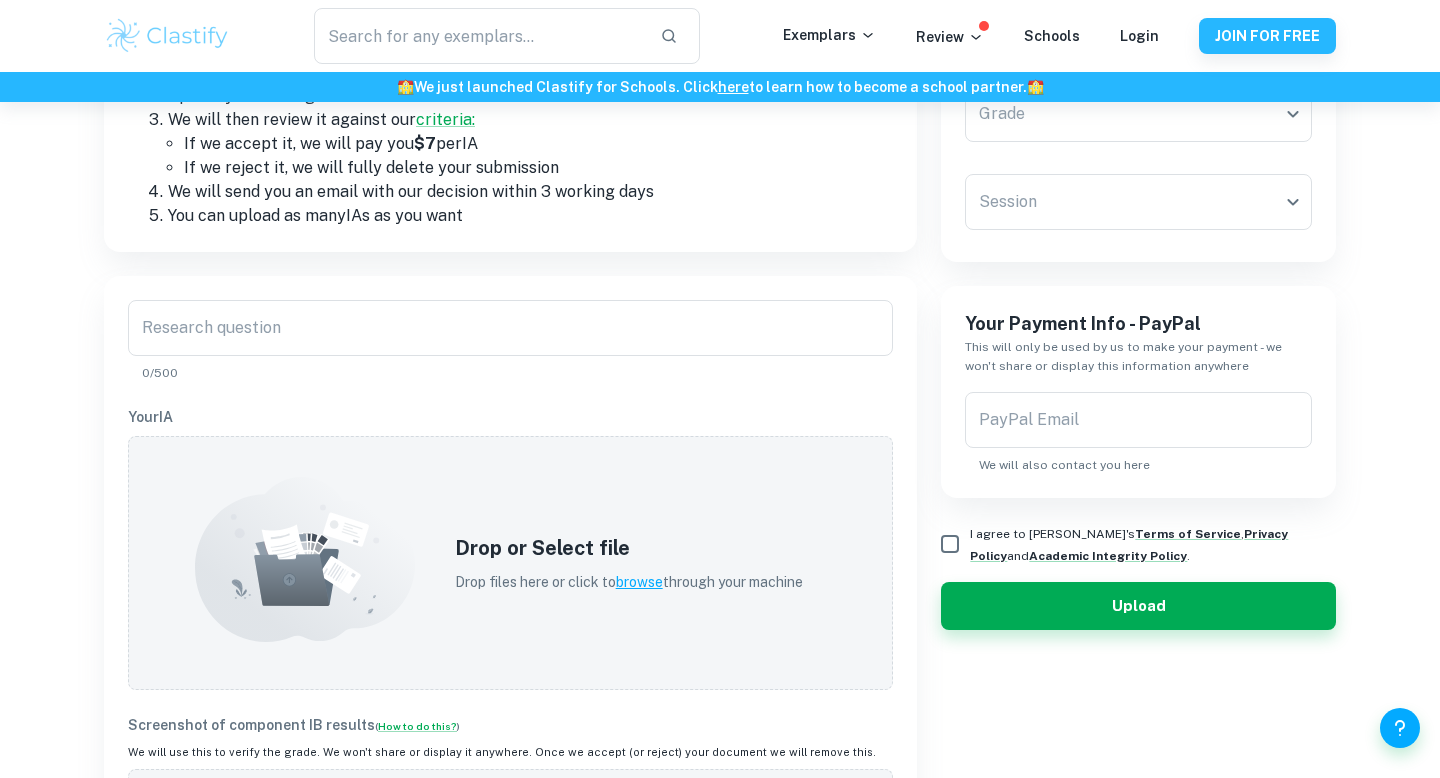 click on "Research question Research question 0/500" at bounding box center (510, 341) 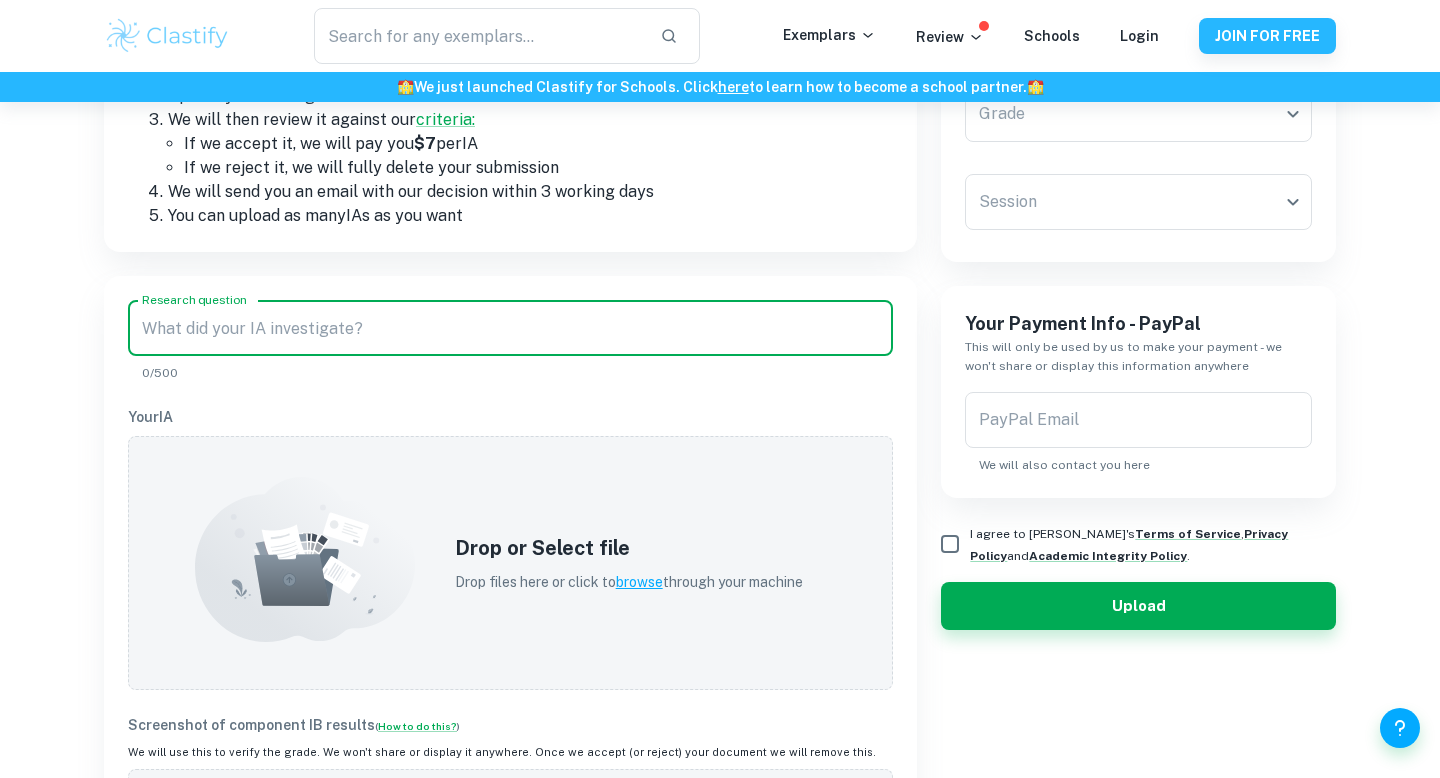 click on "Research question" at bounding box center (510, 328) 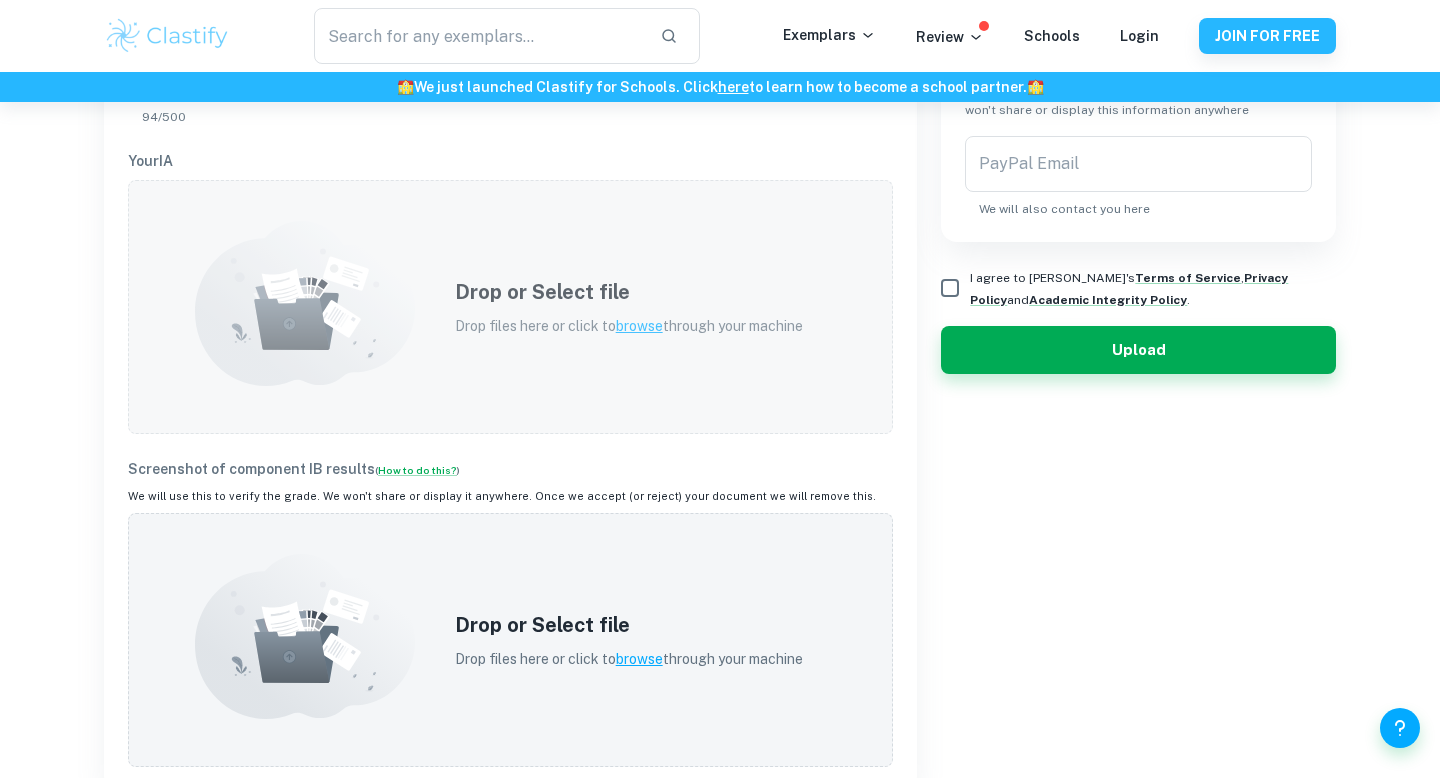 scroll, scrollTop: 623, scrollLeft: 0, axis: vertical 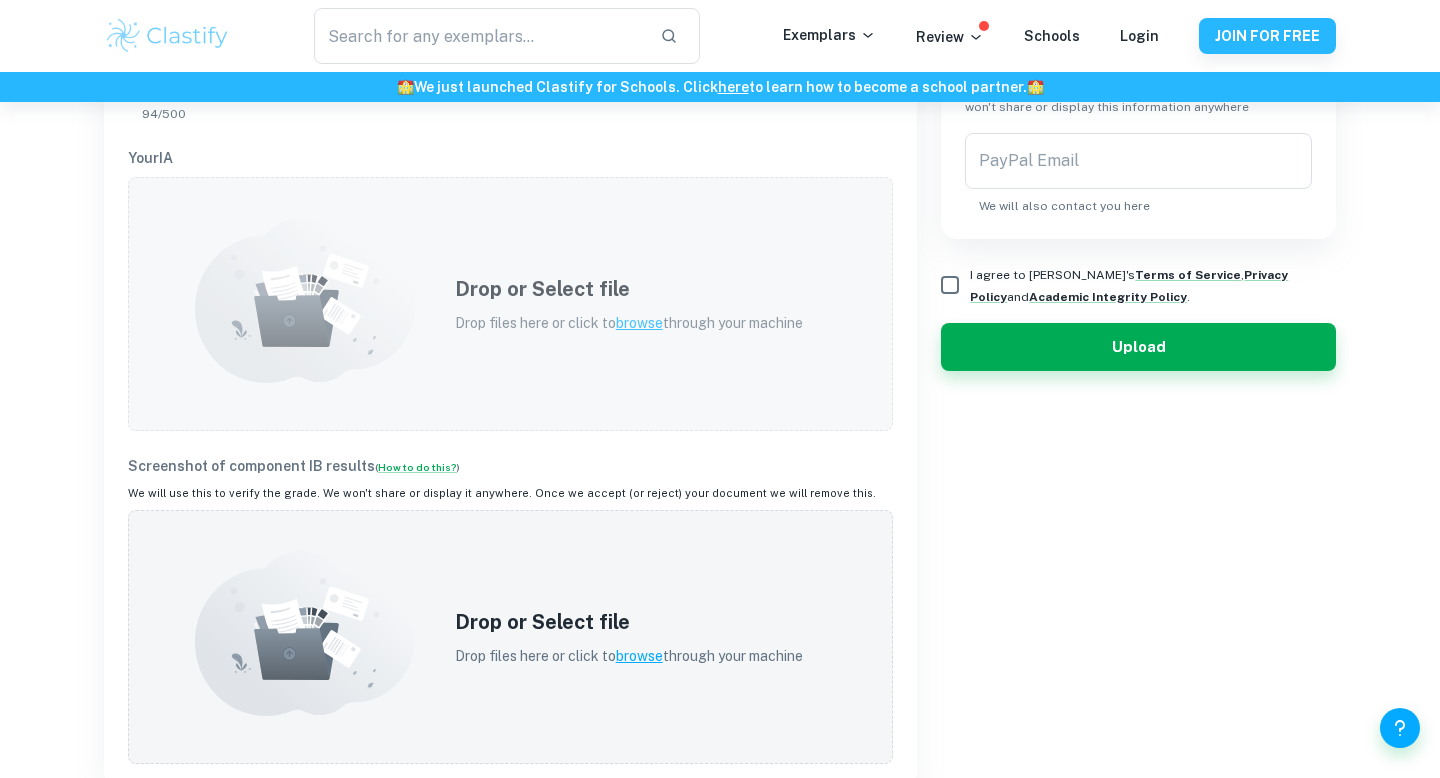type on "To what extent did yFood use creative marketing strategies to enhance their brand recognition?" 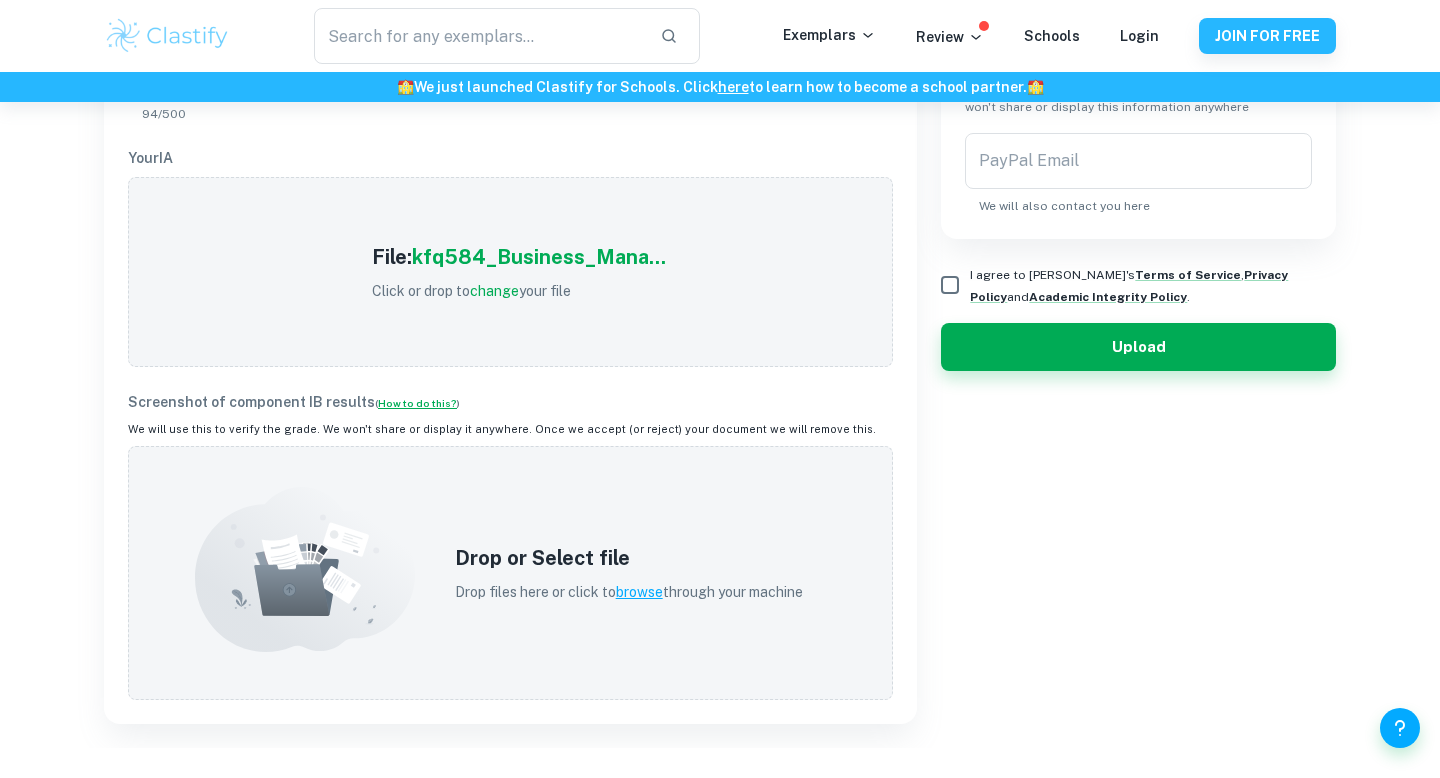 click on "How to do this?" at bounding box center (417, 403) 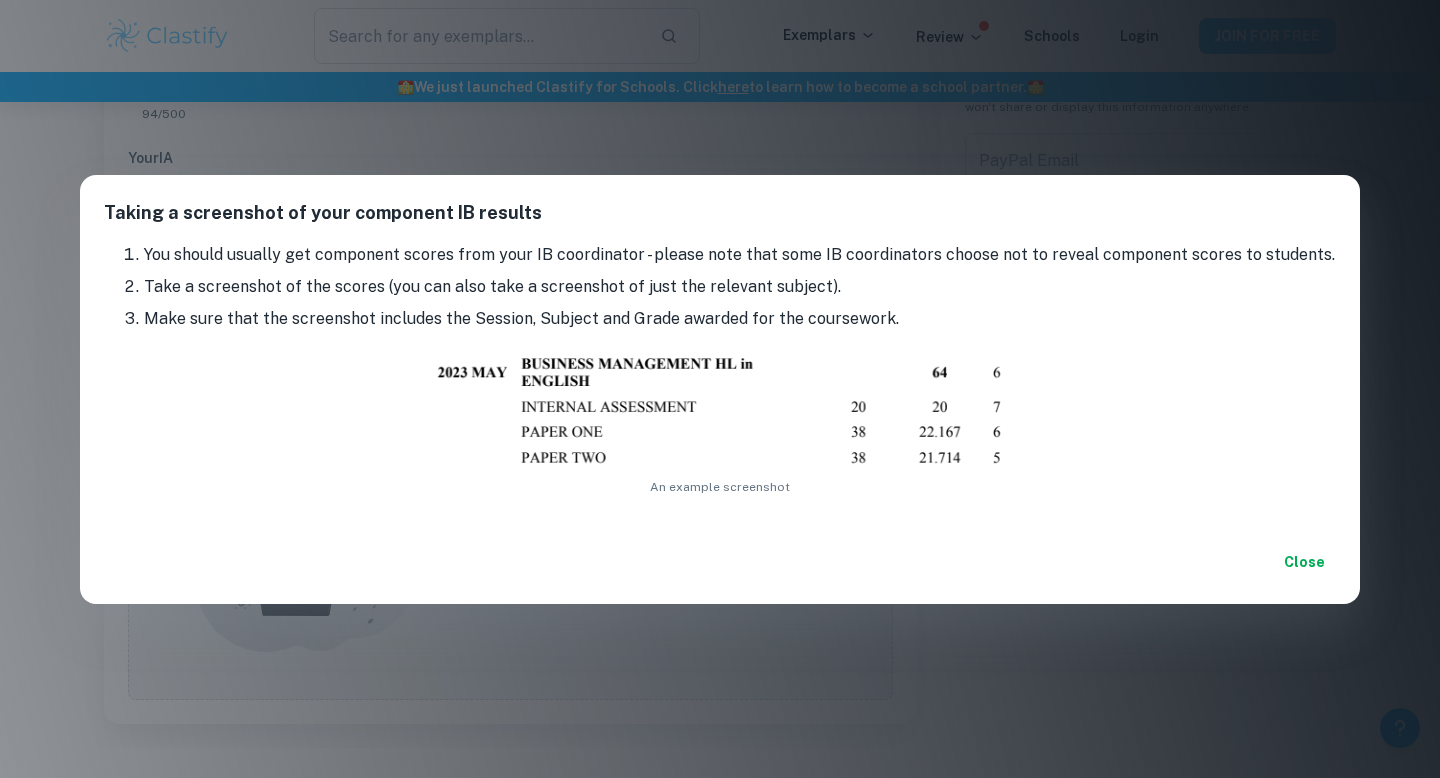 click on "Close" at bounding box center (1304, 562) 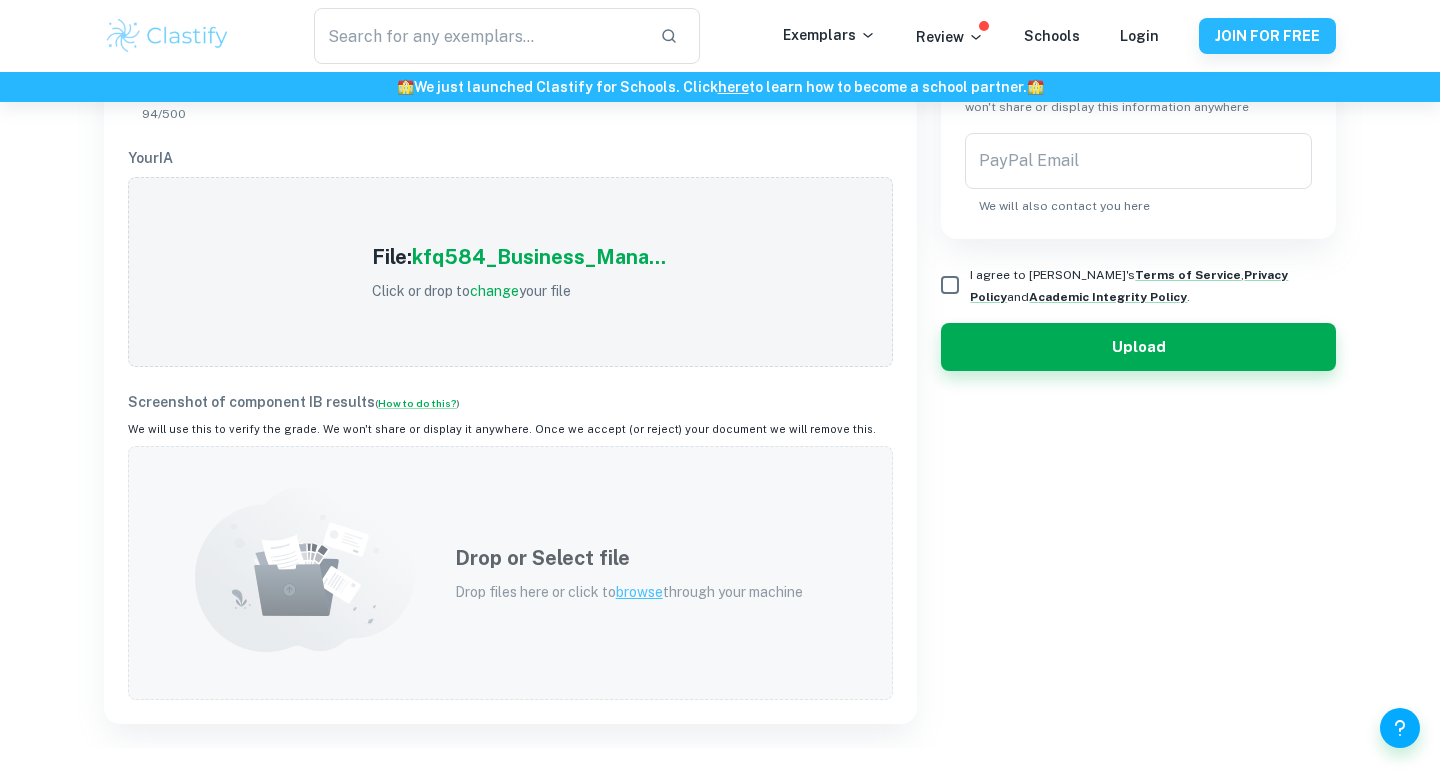 click on "Drop or Select file Drop files here or click to  browse  through your machine" at bounding box center [510, 573] 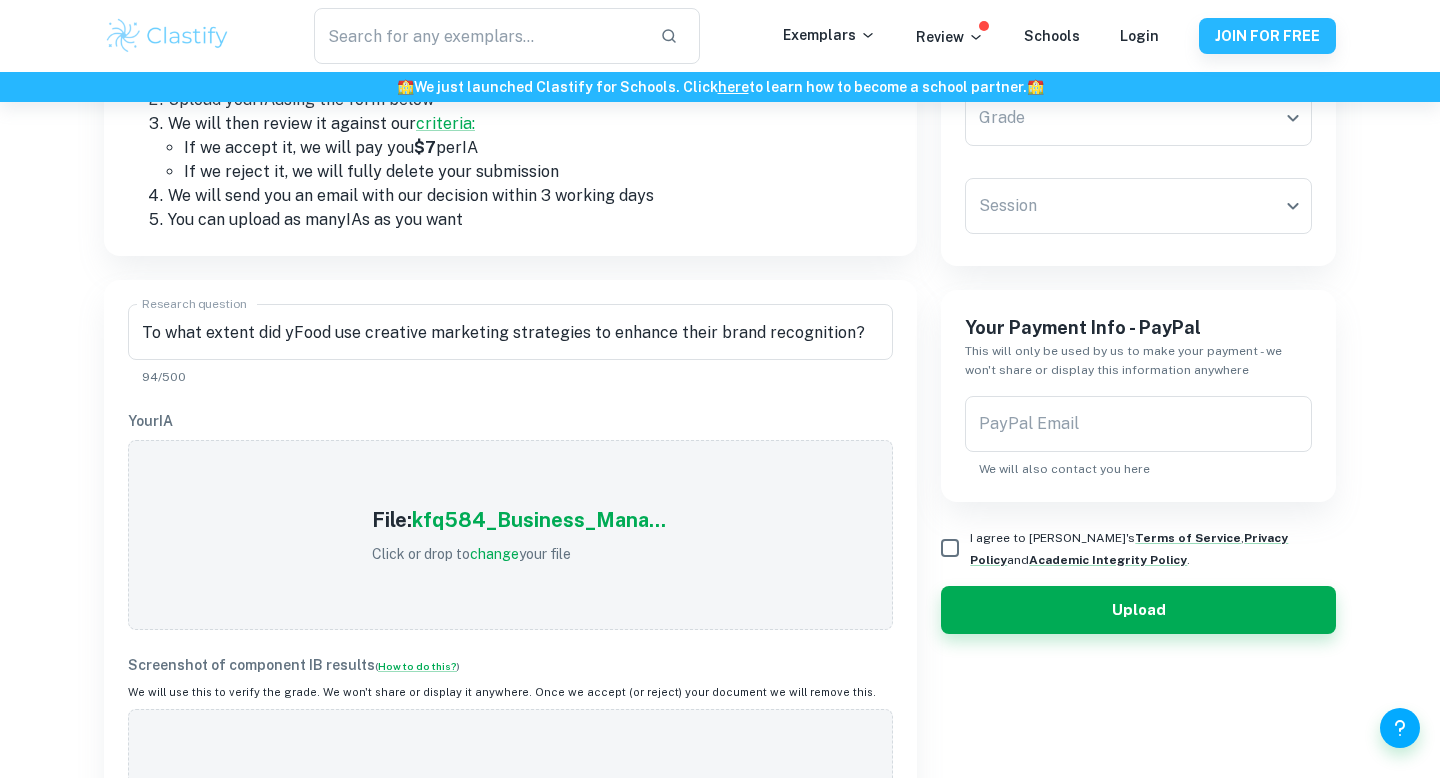 scroll, scrollTop: 362, scrollLeft: 0, axis: vertical 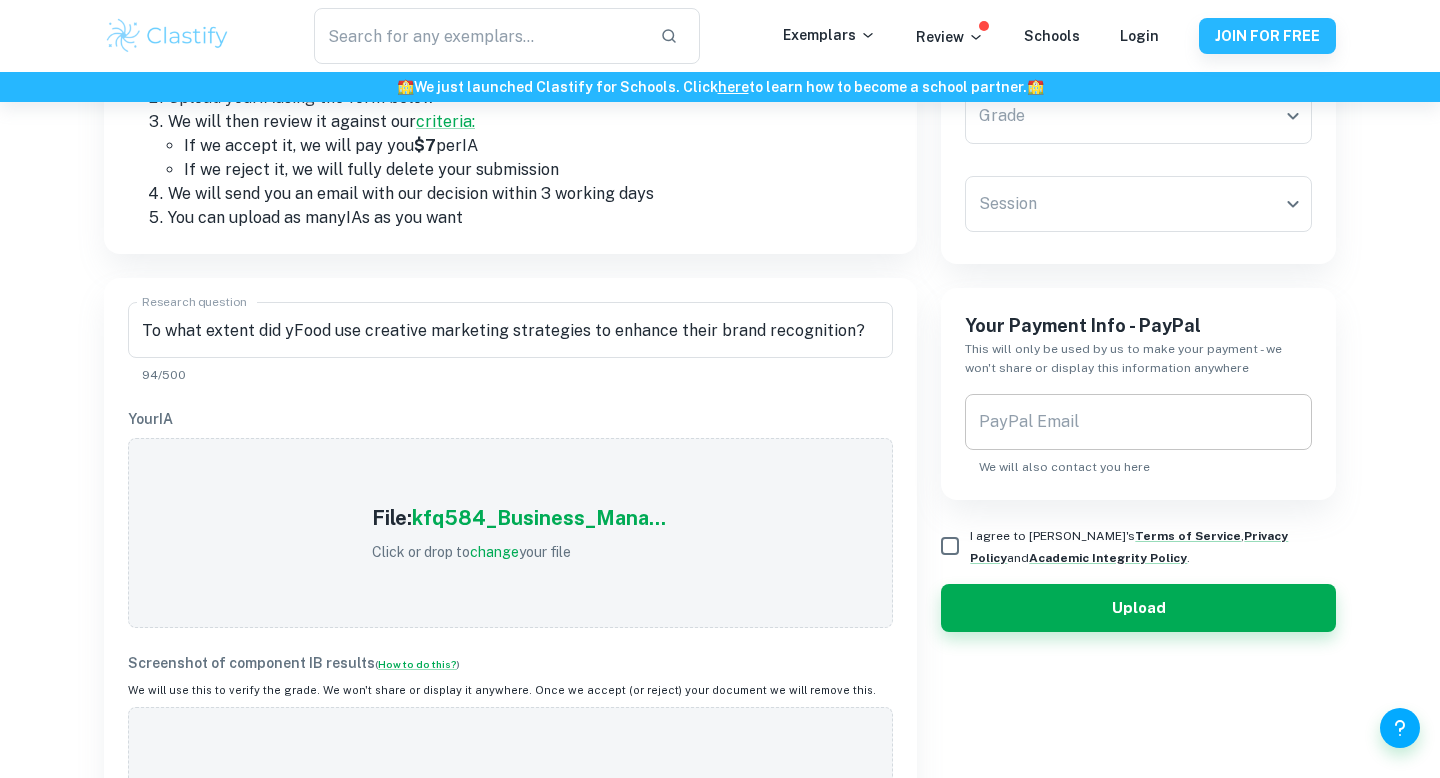 click on "PayPal Email" at bounding box center (1138, 422) 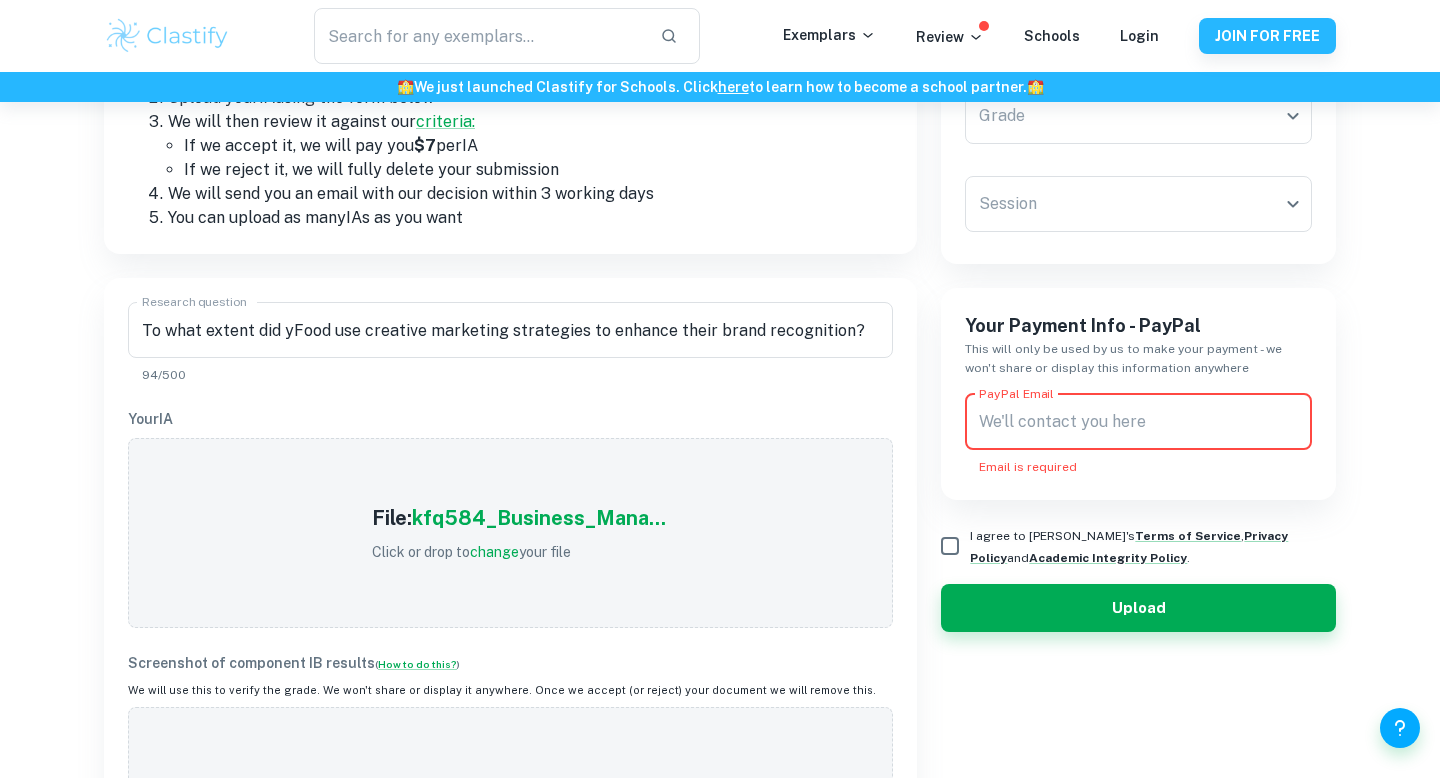 click on "PayPal Email" at bounding box center (1138, 422) 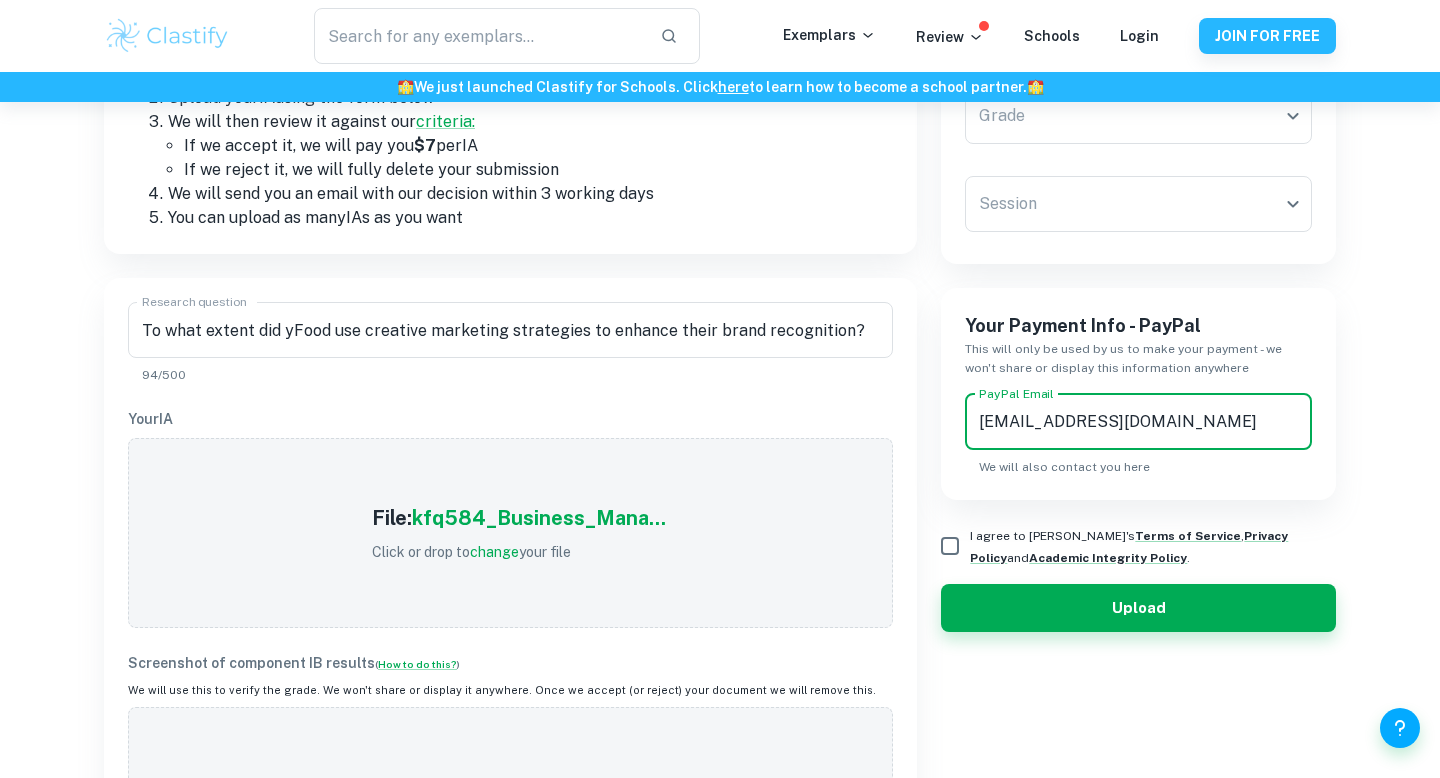 type on "m.crecmc@gmail.com" 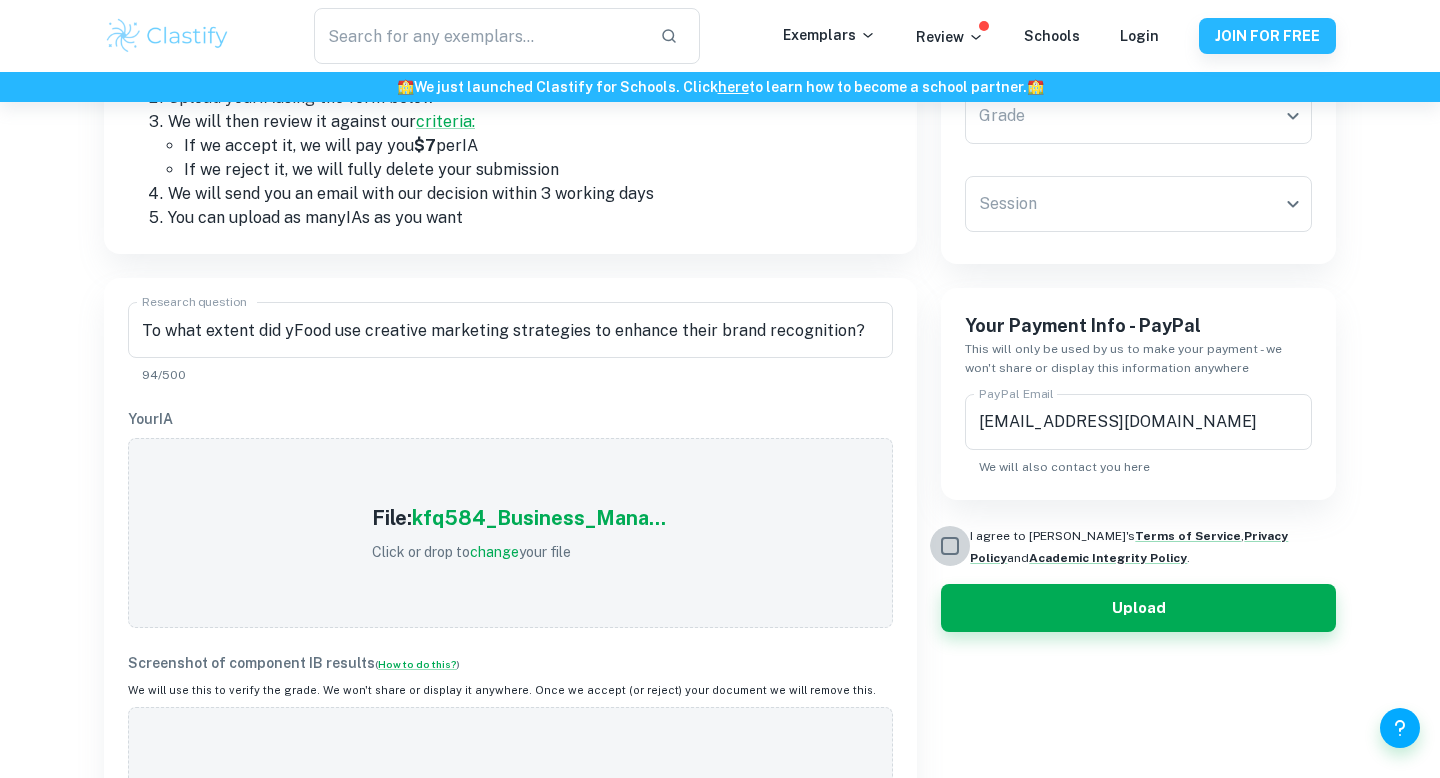 click on "I agree to Clastify's  Terms of Service ,  Privacy Policy  and  Academic Integrity Policy ." at bounding box center (950, 546) 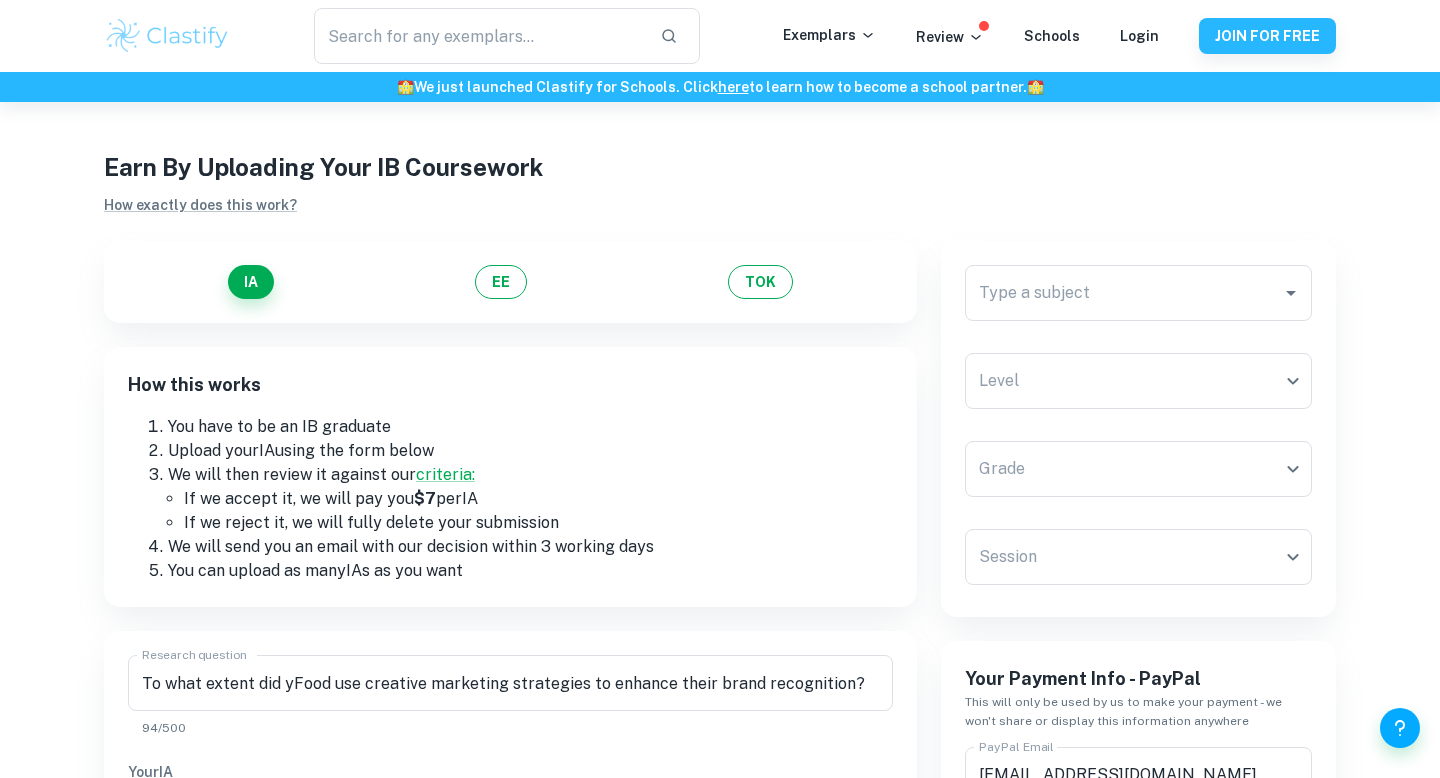 scroll, scrollTop: 0, scrollLeft: 0, axis: both 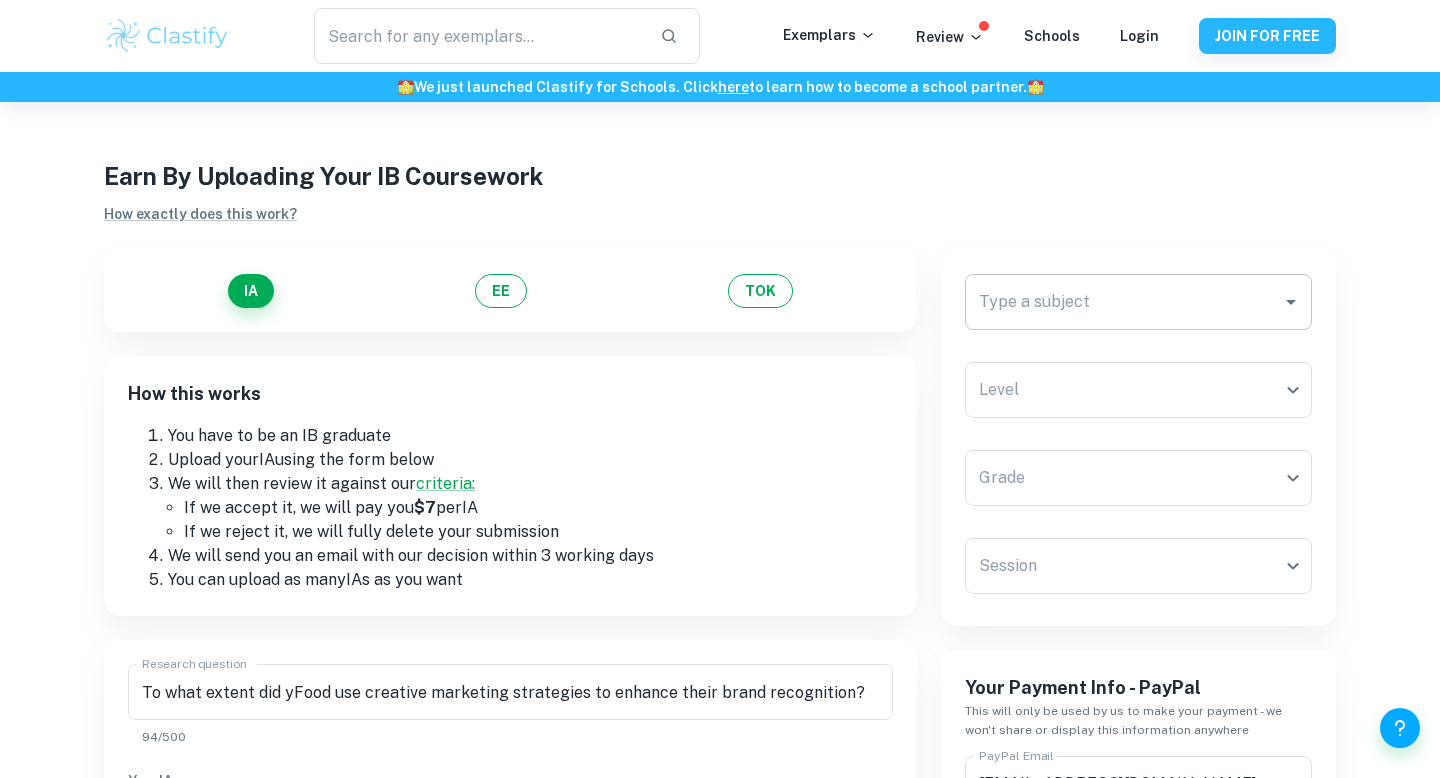click on "Type a subject" at bounding box center [1138, 302] 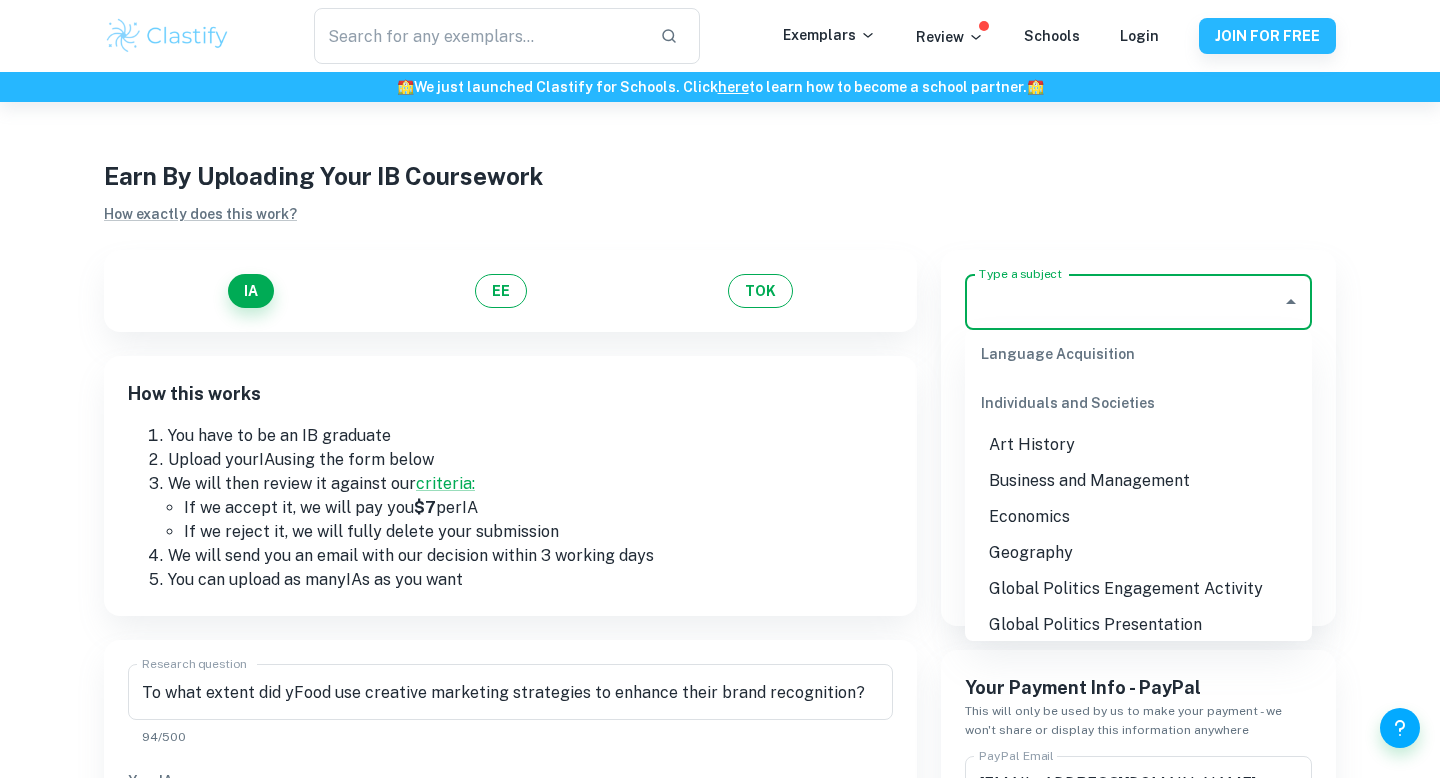 scroll, scrollTop: 1717, scrollLeft: 0, axis: vertical 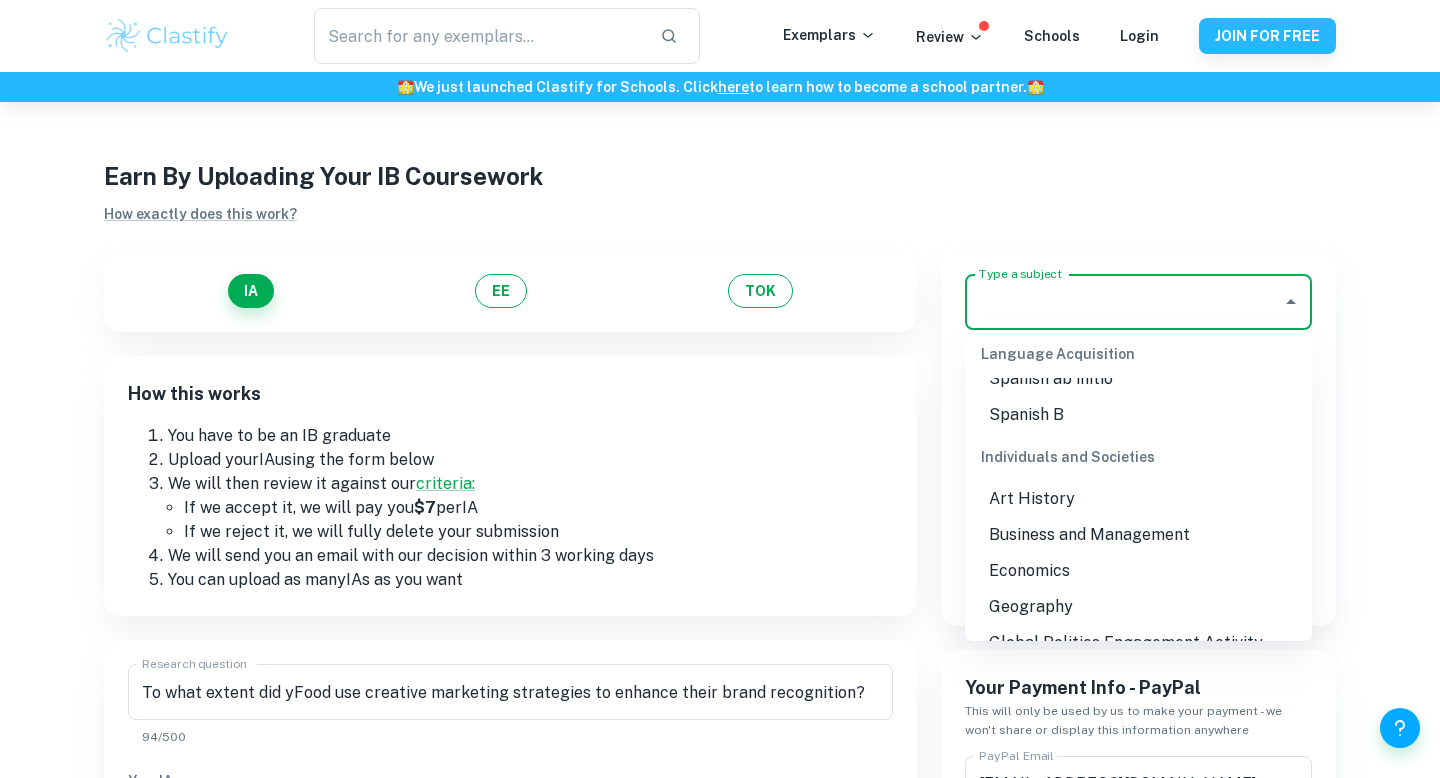 click on "Business and Management" at bounding box center [1138, 535] 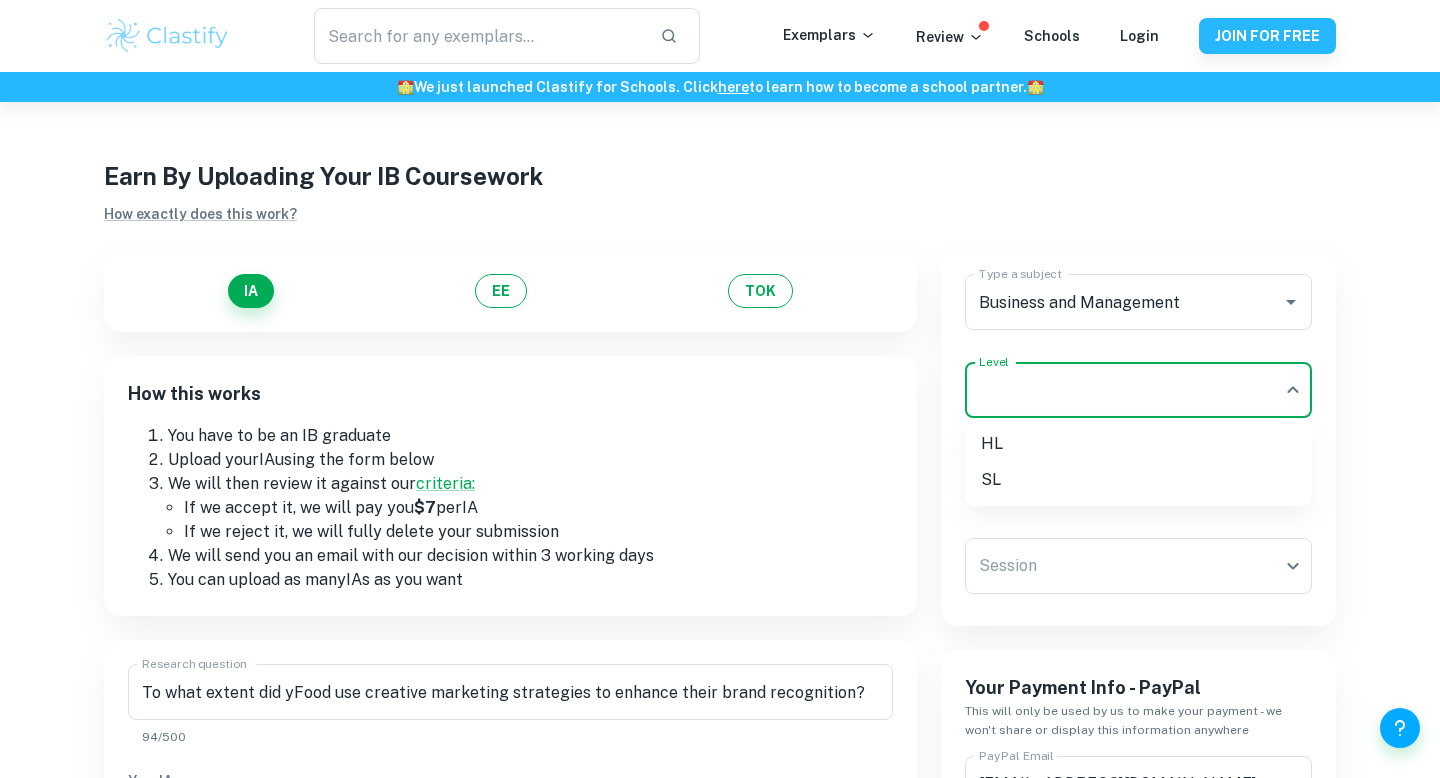 click on "We value your privacy We use cookies to enhance your browsing experience, serve personalised ads or content, and analyse our traffic. By clicking "Accept All", you consent to our use of cookies.   Cookie Policy Customise   Reject All   Accept All   Customise Consent Preferences   We use cookies to help you navigate efficiently and perform certain functions. You will find detailed information about all cookies under each consent category below. The cookies that are categorised as "Necessary" are stored on your browser as they are essential for enabling the basic functionalities of the site. ...  Show more For more information on how Google's third-party cookies operate and handle your data, see:   Google Privacy Policy Necessary Always Active Necessary cookies are required to enable the basic features of this site, such as providing secure log-in or adjusting your consent preferences. These cookies do not store any personally identifiable data. Functional Analytics Performance Advertisement Uncategorised" at bounding box center (720, 491) 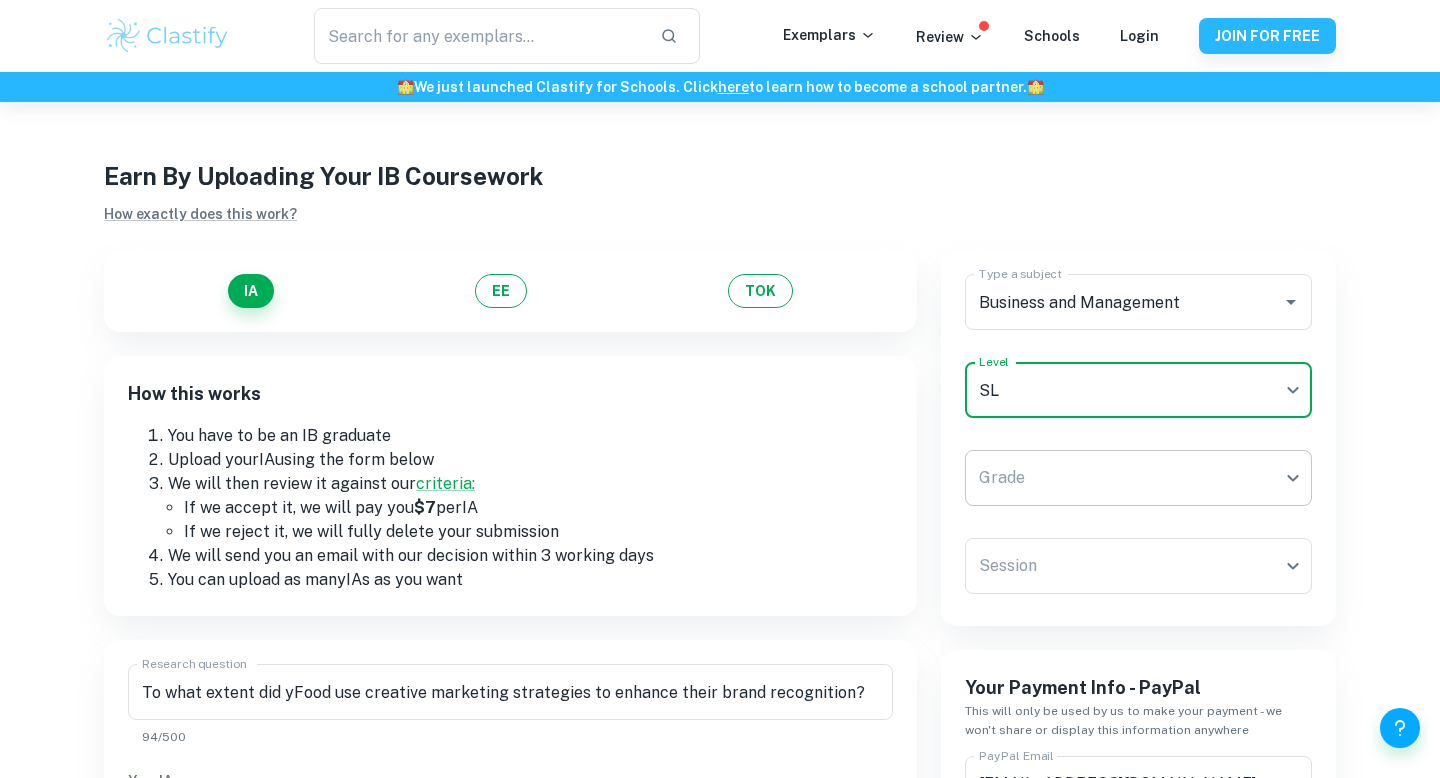 click on "We value your privacy We use cookies to enhance your browsing experience, serve personalised ads or content, and analyse our traffic. By clicking "Accept All", you consent to our use of cookies.   Cookie Policy Customise   Reject All   Accept All   Customise Consent Preferences   We use cookies to help you navigate efficiently and perform certain functions. You will find detailed information about all cookies under each consent category below. The cookies that are categorised as "Necessary" are stored on your browser as they are essential for enabling the basic functionalities of the site. ...  Show more For more information on how Google's third-party cookies operate and handle your data, see:   Google Privacy Policy Necessary Always Active Necessary cookies are required to enable the basic features of this site, such as providing secure log-in or adjusting your consent preferences. These cookies do not store any personally identifiable data. Functional Analytics Performance Advertisement Uncategorised" at bounding box center (720, 491) 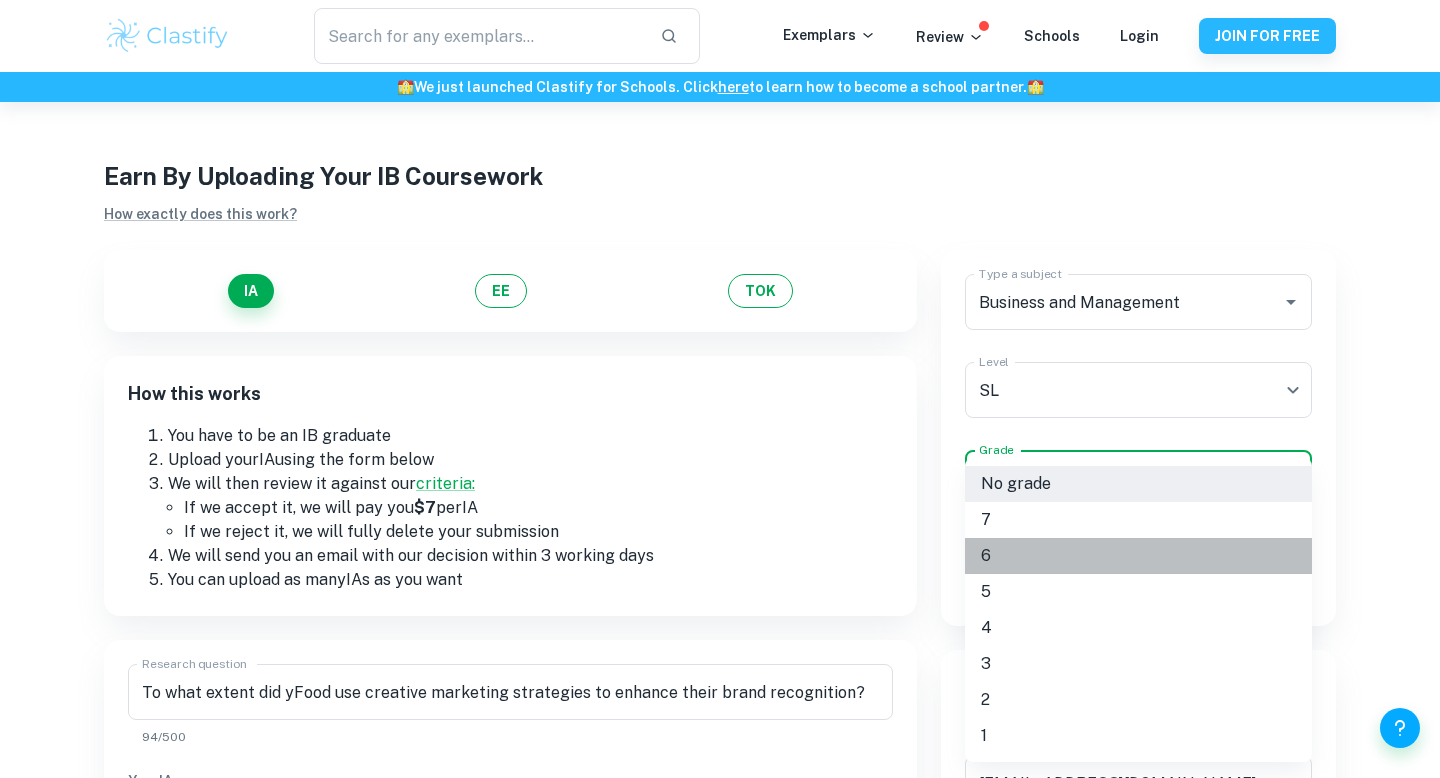 click on "6" at bounding box center [1138, 556] 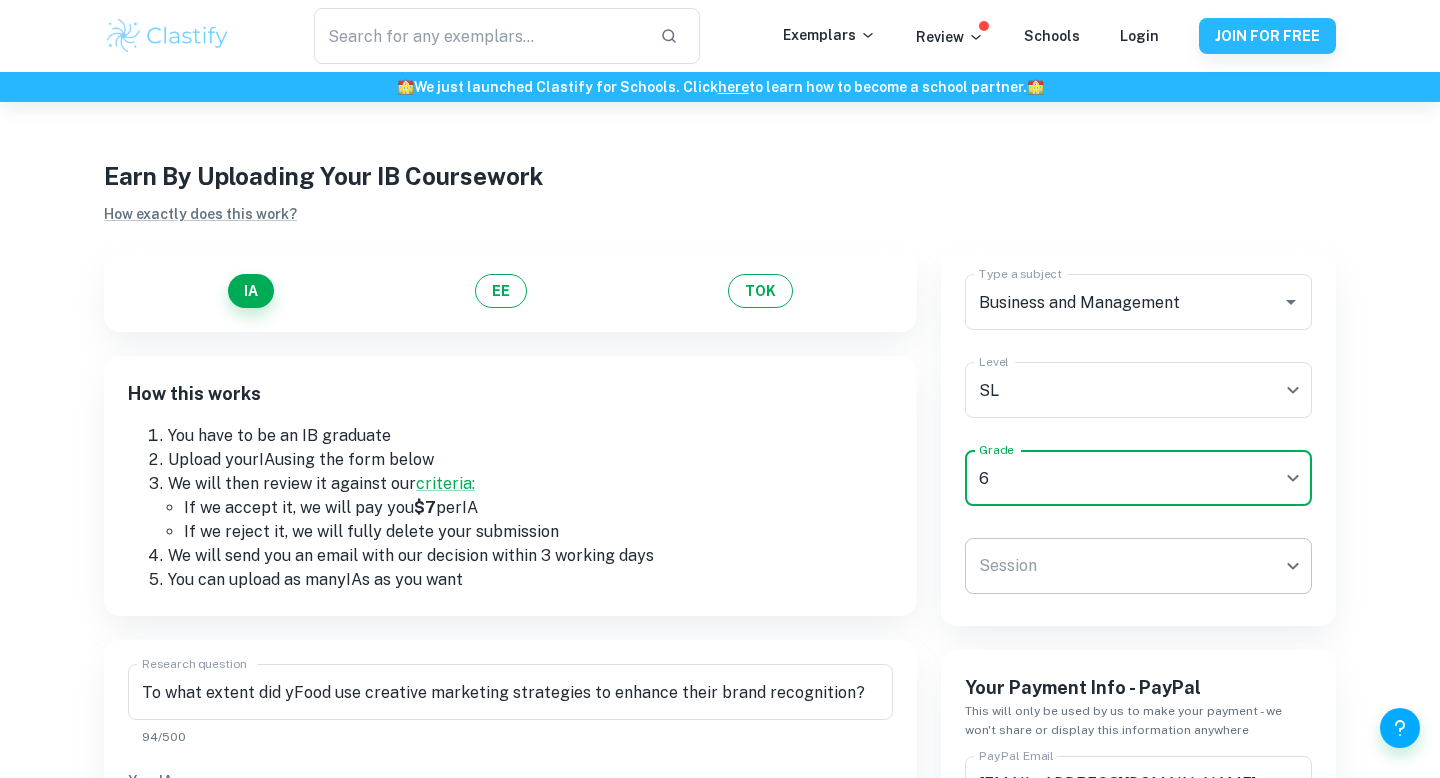 click on "We value your privacy We use cookies to enhance your browsing experience, serve personalised ads or content, and analyse our traffic. By clicking "Accept All", you consent to our use of cookies.   Cookie Policy Customise   Reject All   Accept All   Customise Consent Preferences   We use cookies to help you navigate efficiently and perform certain functions. You will find detailed information about all cookies under each consent category below. The cookies that are categorised as "Necessary" are stored on your browser as they are essential for enabling the basic functionalities of the site. ...  Show more For more information on how Google's third-party cookies operate and handle your data, see:   Google Privacy Policy Necessary Always Active Necessary cookies are required to enable the basic features of this site, such as providing secure log-in or adjusting your consent preferences. These cookies do not store any personally identifiable data. Functional Analytics Performance Advertisement Uncategorised" at bounding box center [720, 491] 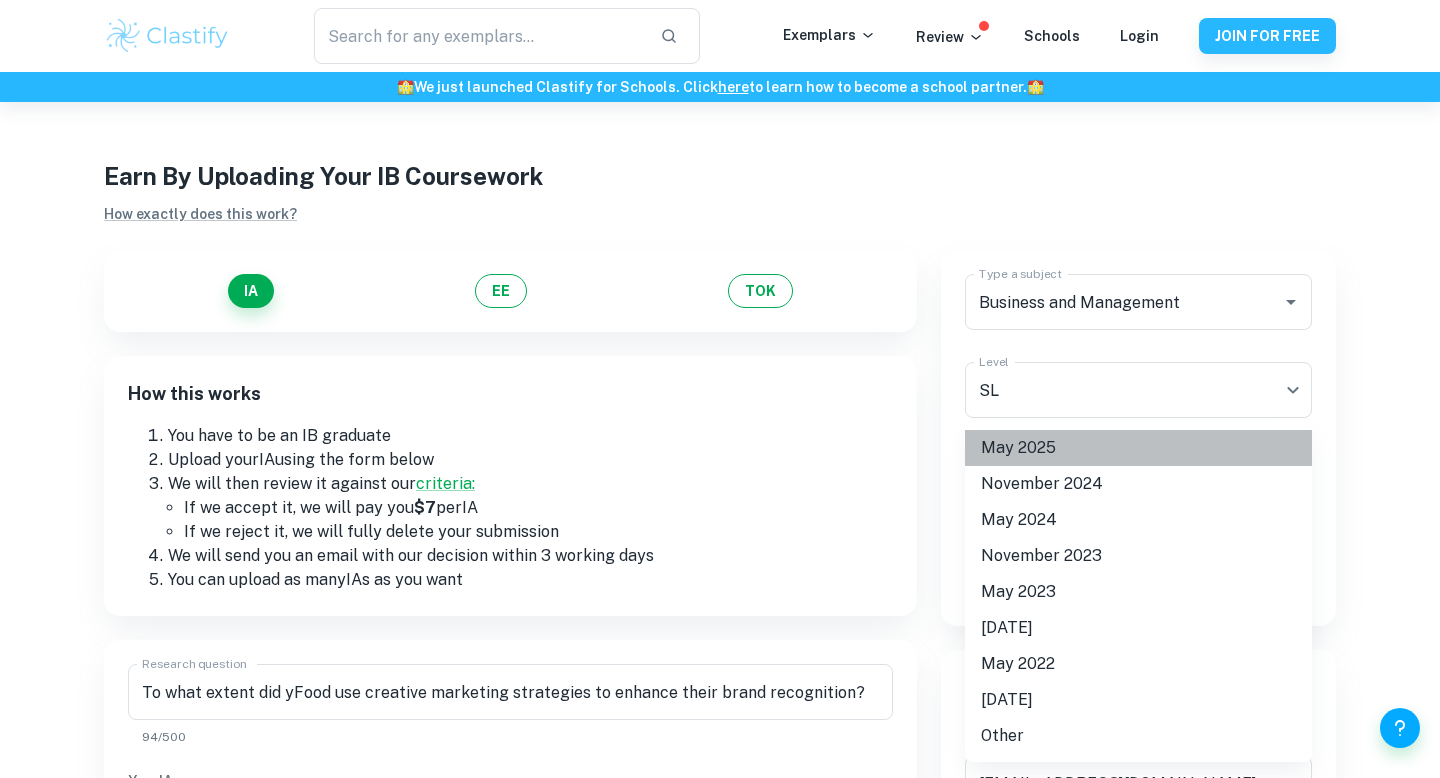 click on "May 2025" at bounding box center [1138, 448] 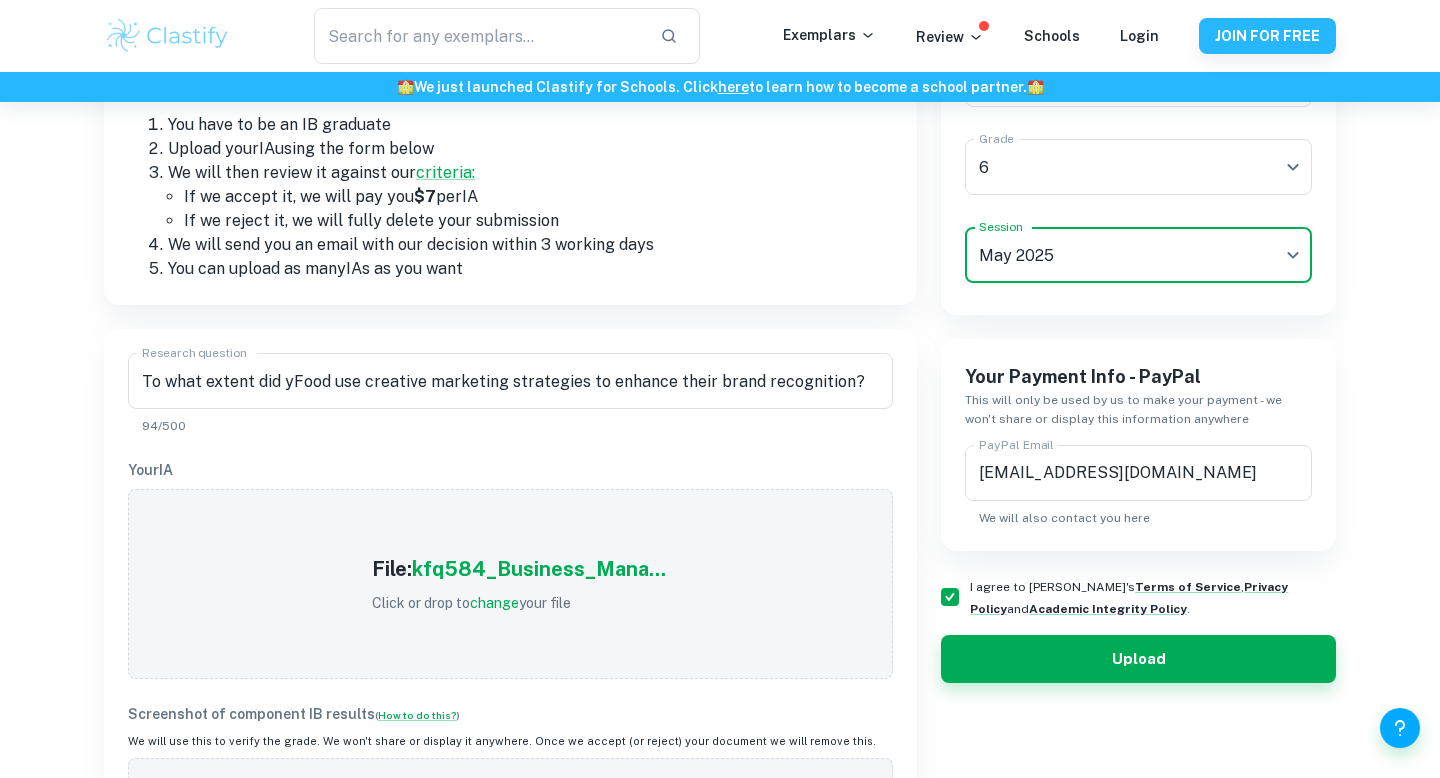scroll, scrollTop: 392, scrollLeft: 0, axis: vertical 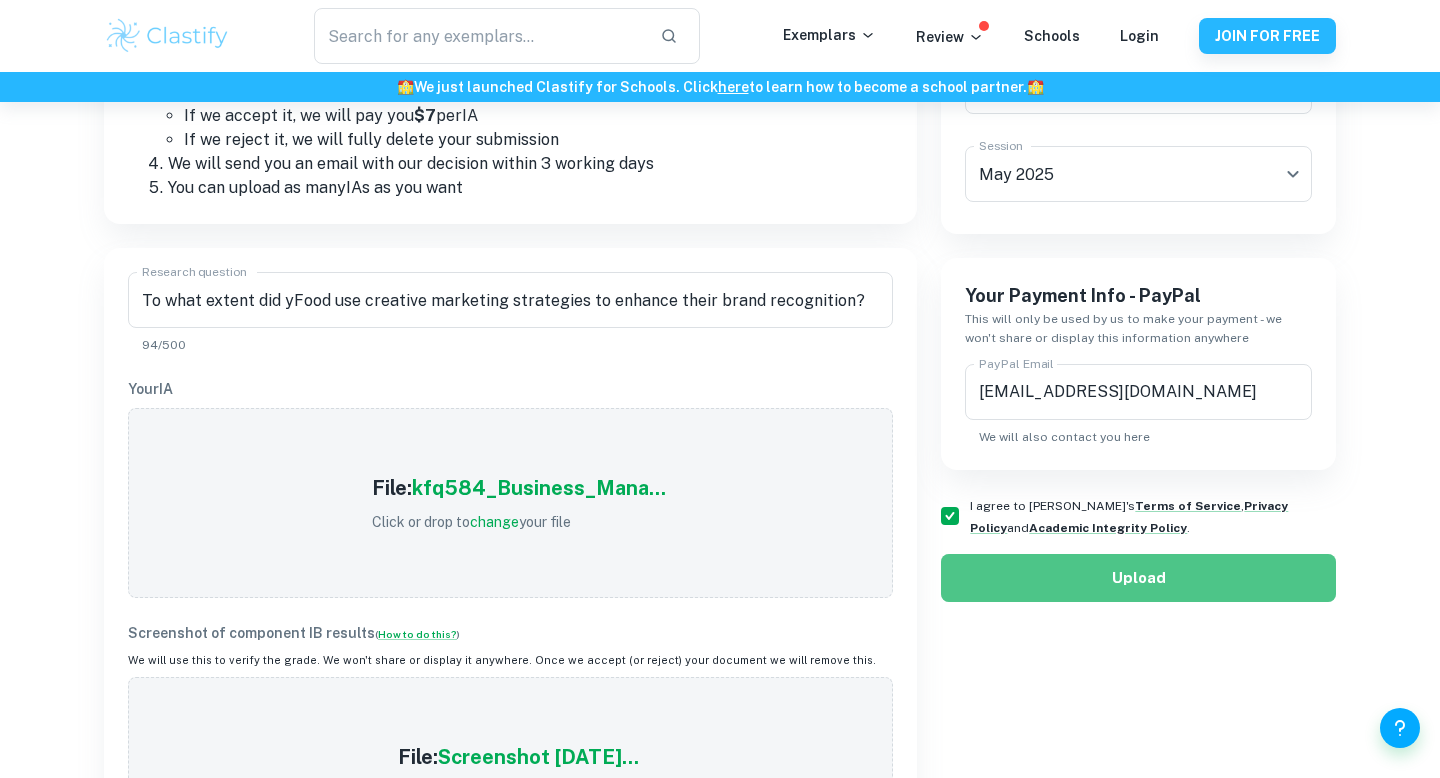 click on "Upload" at bounding box center (1138, 578) 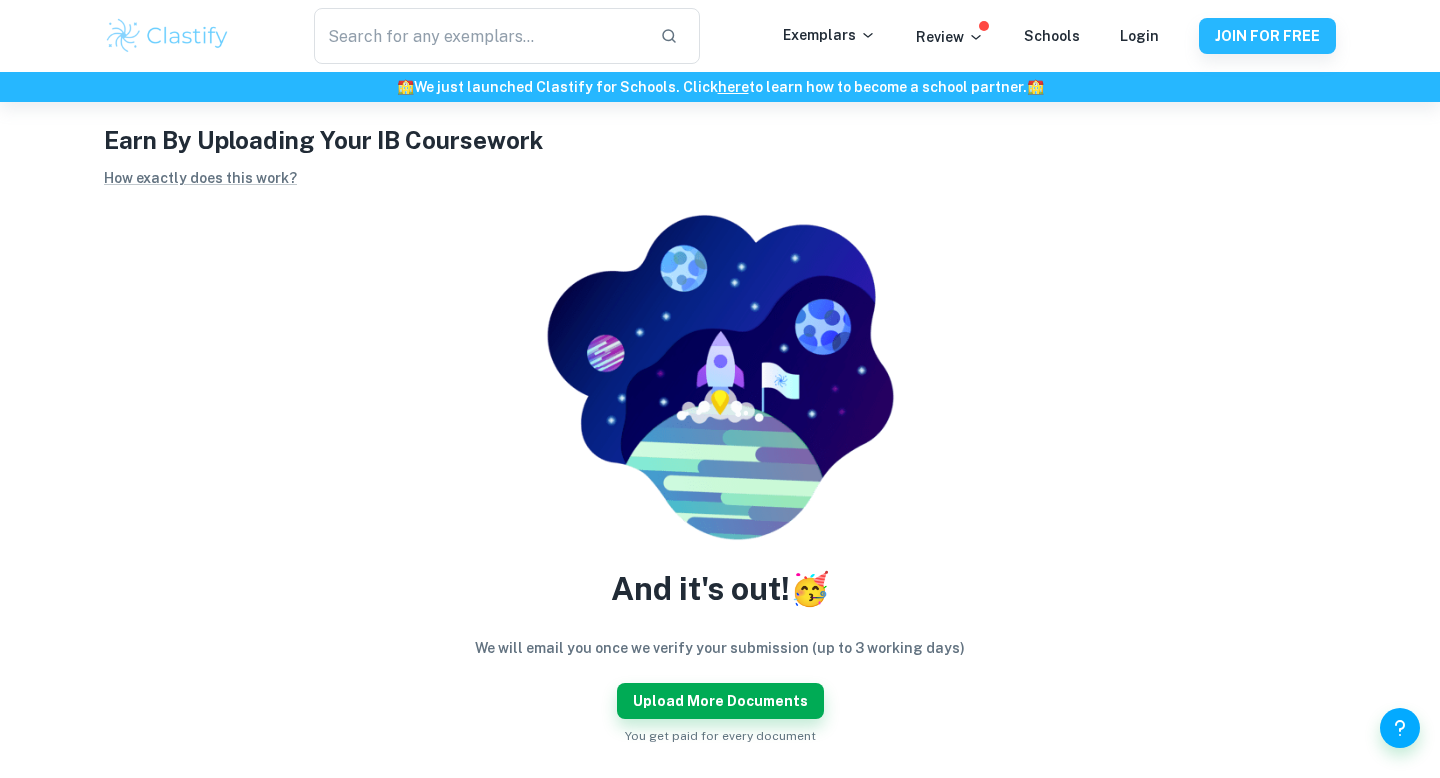scroll, scrollTop: 38, scrollLeft: 0, axis: vertical 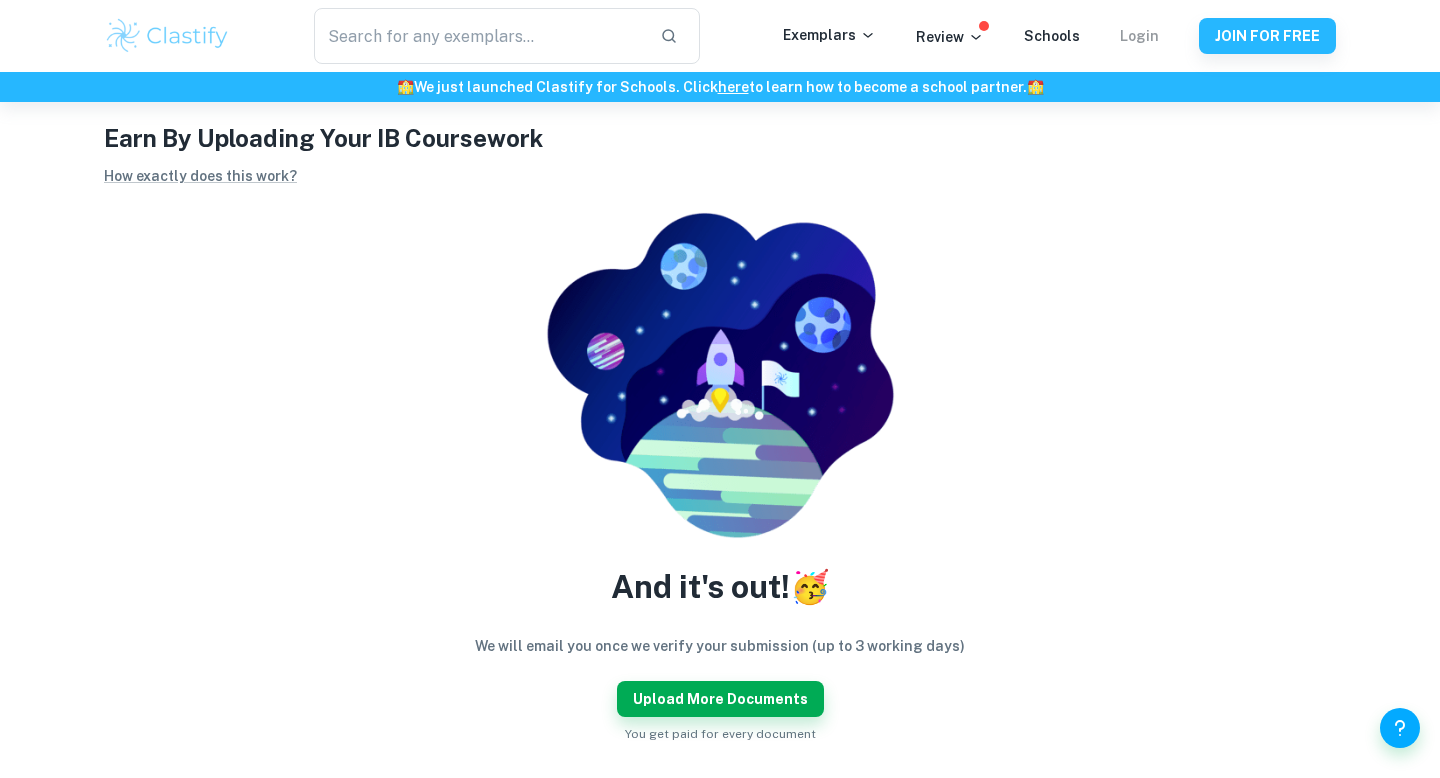 click on "Login" at bounding box center (1139, 36) 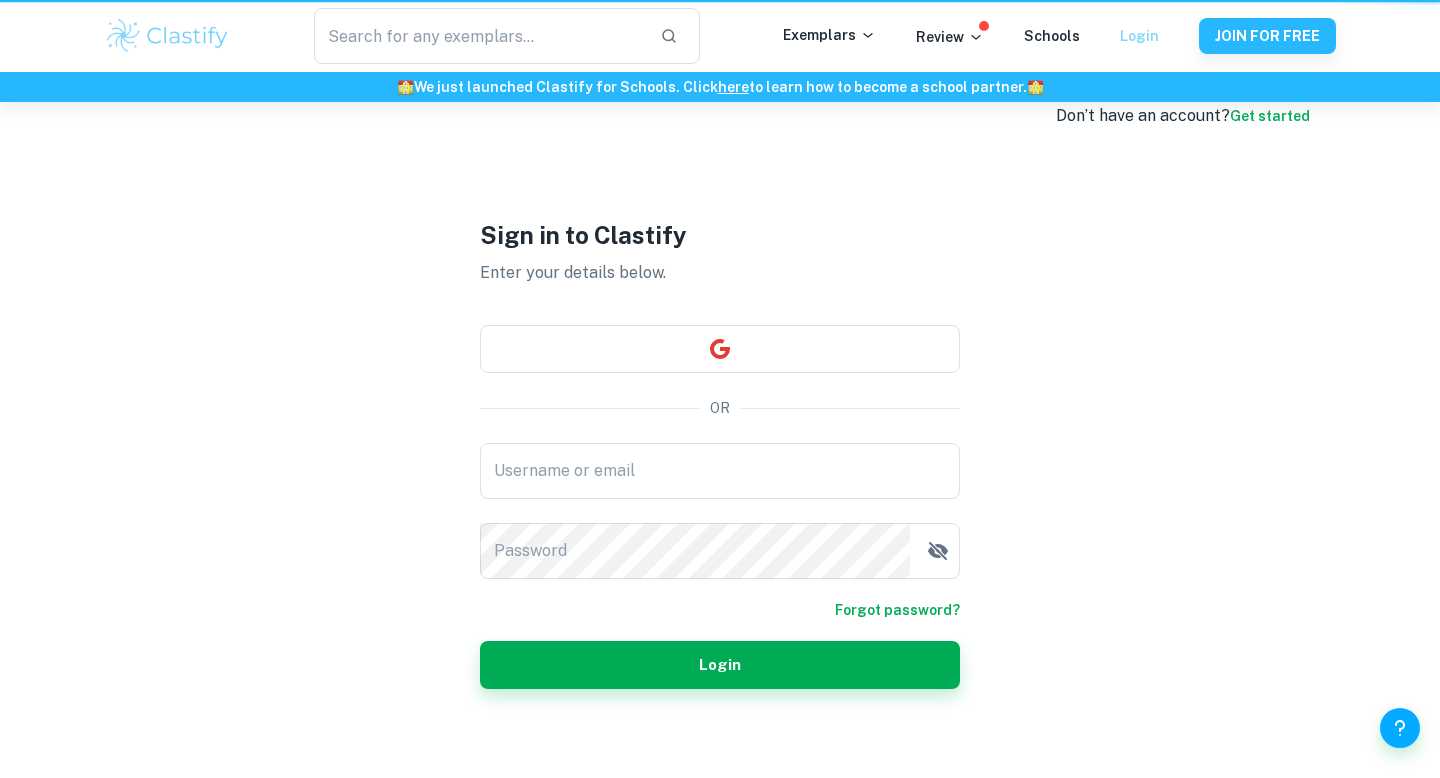 scroll, scrollTop: 0, scrollLeft: 0, axis: both 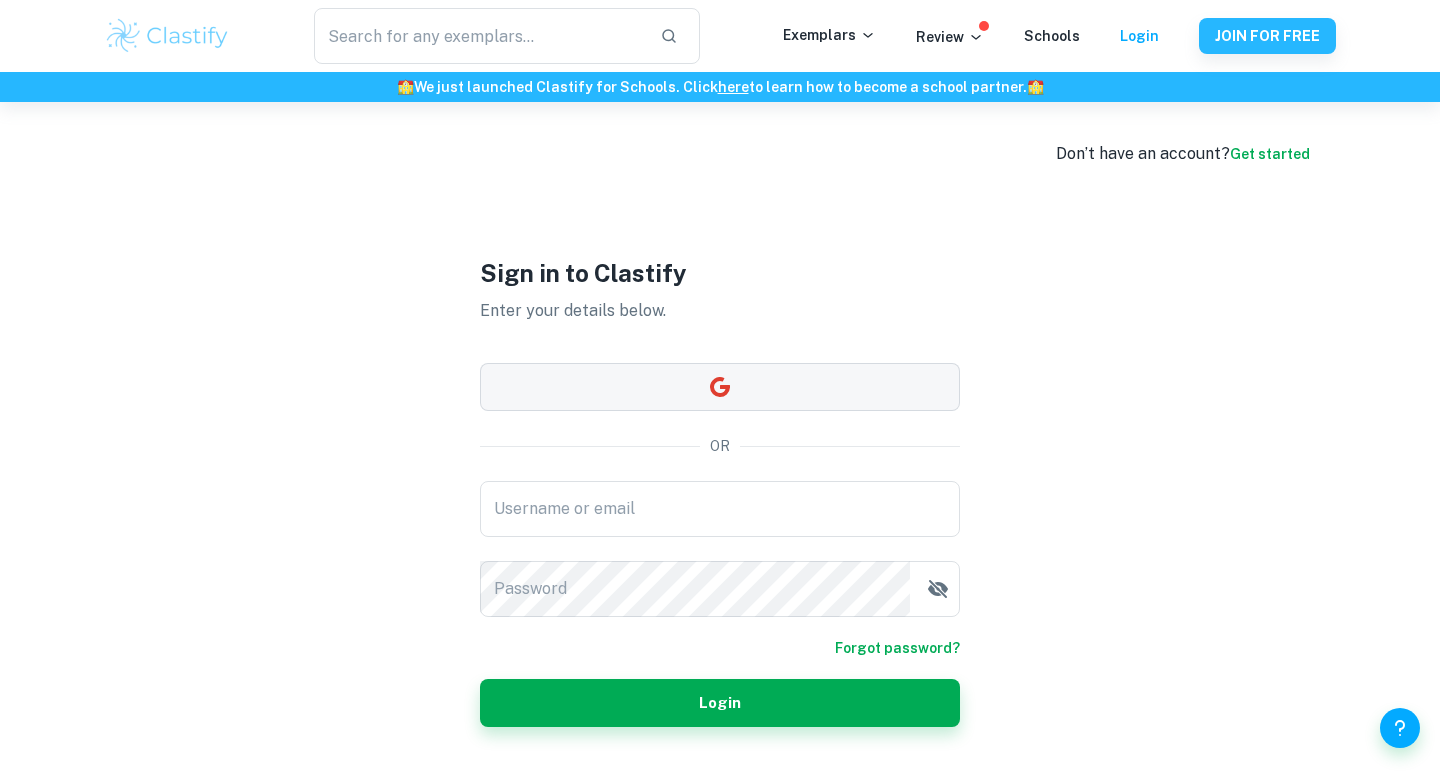 click at bounding box center (720, 387) 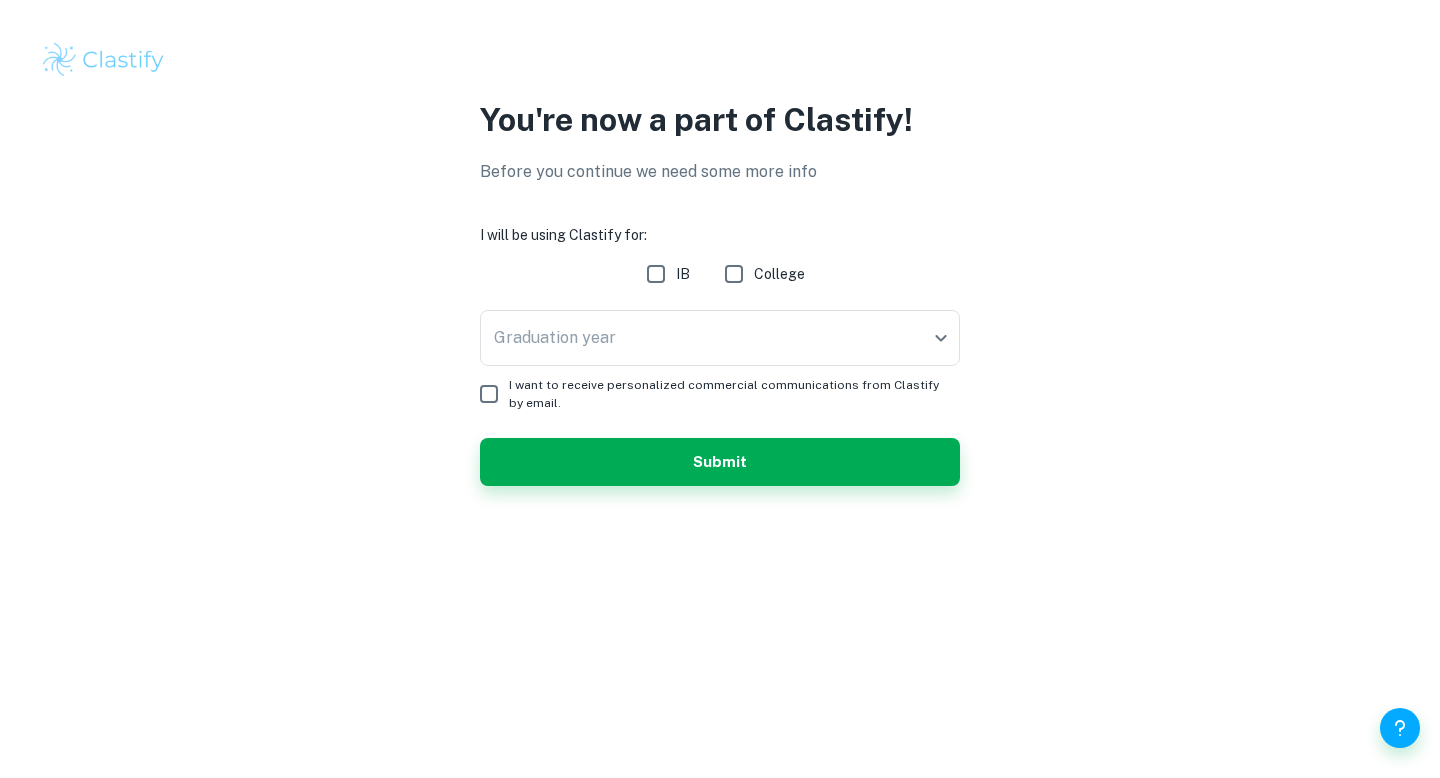 scroll, scrollTop: 0, scrollLeft: 0, axis: both 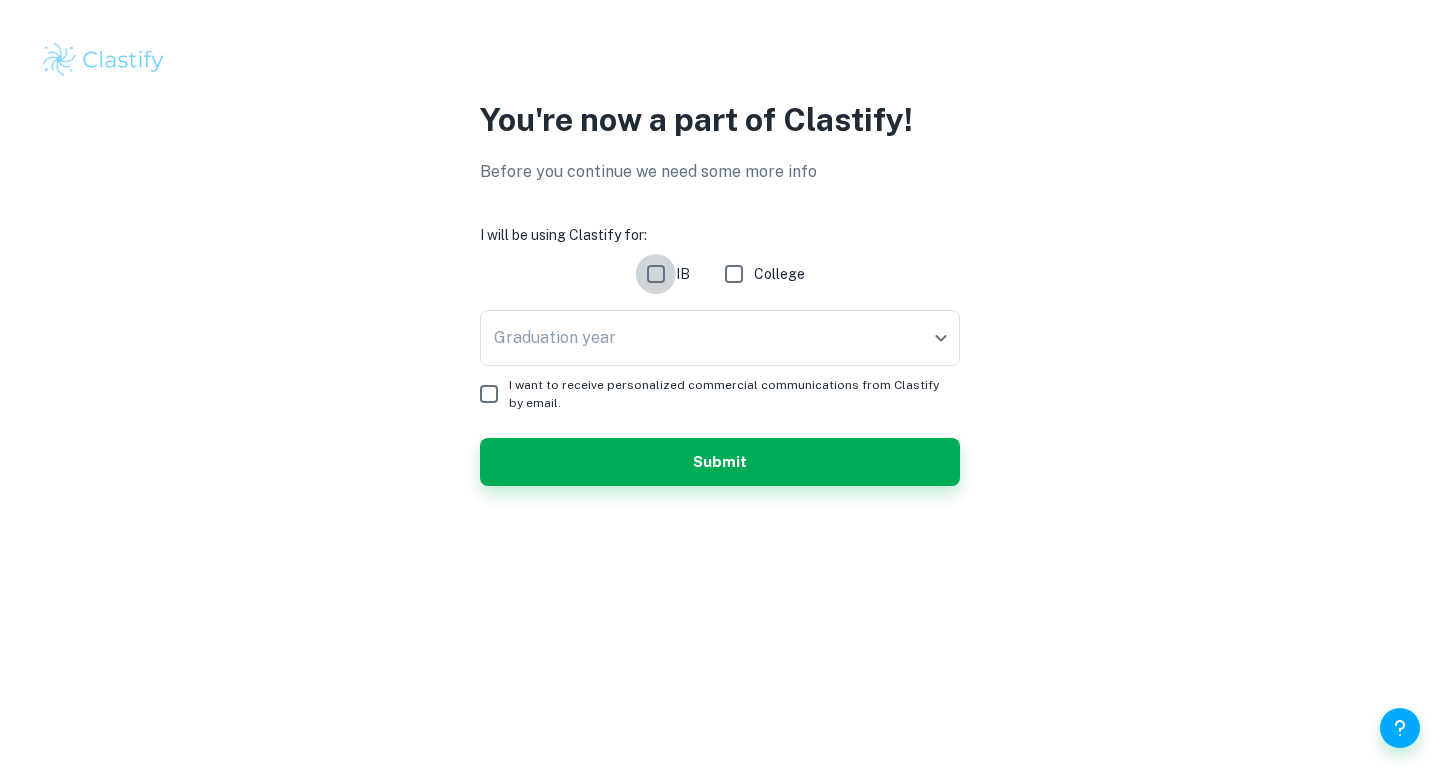 click on "IB" at bounding box center [656, 274] 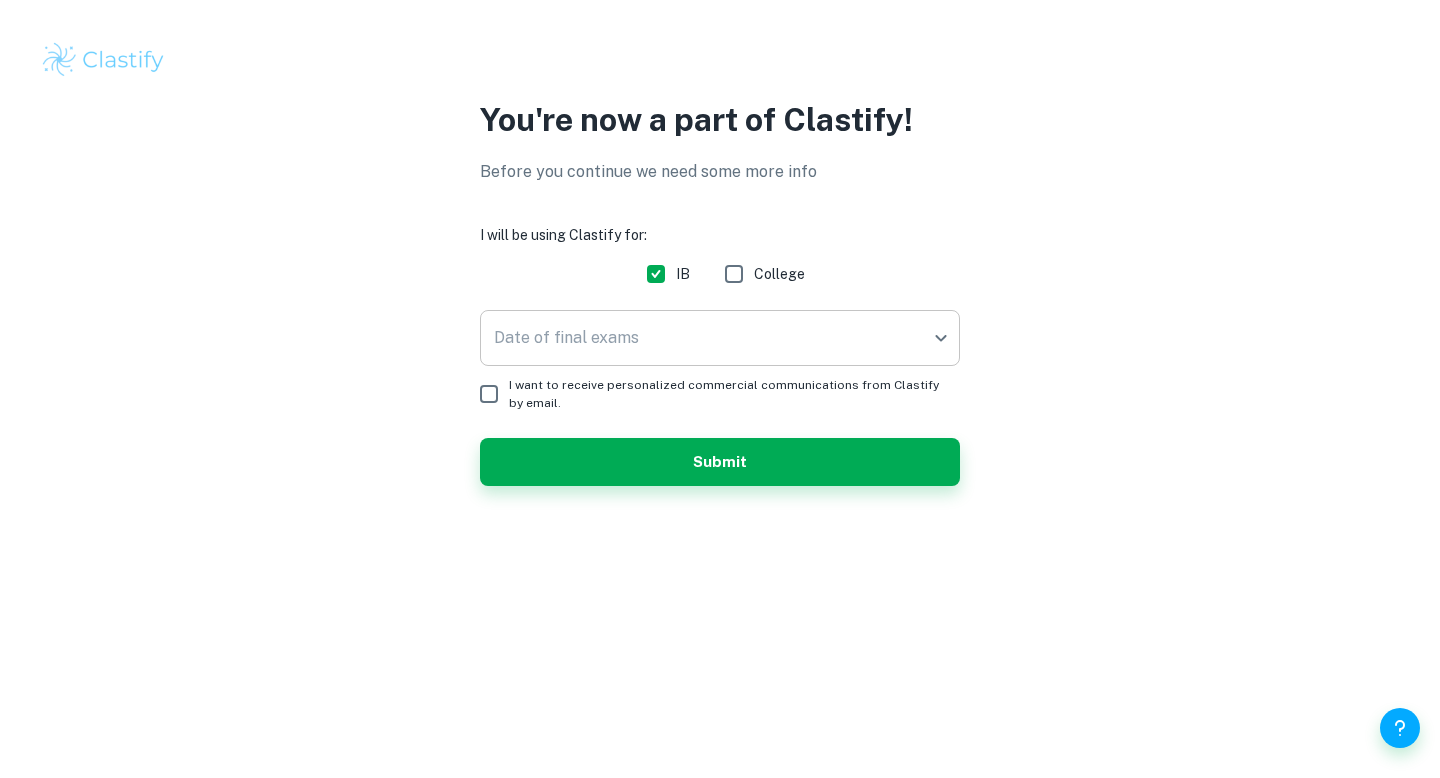 click on "We value your privacy We use cookies to enhance your browsing experience, serve personalised ads or content, and analyse our traffic. By clicking "Accept All", you consent to our use of cookies.   Cookie Policy Customise   Reject All   Accept All   Customise Consent Preferences   We use cookies to help you navigate efficiently and perform certain functions. You will find detailed information about all cookies under each consent category below. The cookies that are categorised as "Necessary" are stored on your browser as they are essential for enabling the basic functionalities of the site. ...  Show more For more information on how Google's third-party cookies operate and handle your data, see:   Google Privacy Policy Necessary Always Active Necessary cookies are required to enable the basic features of this site, such as providing secure log-in or adjusting your consent preferences. These cookies do not store any personally identifiable data. Functional Analytics Performance Advertisement Uncategorised" at bounding box center (720, 389) 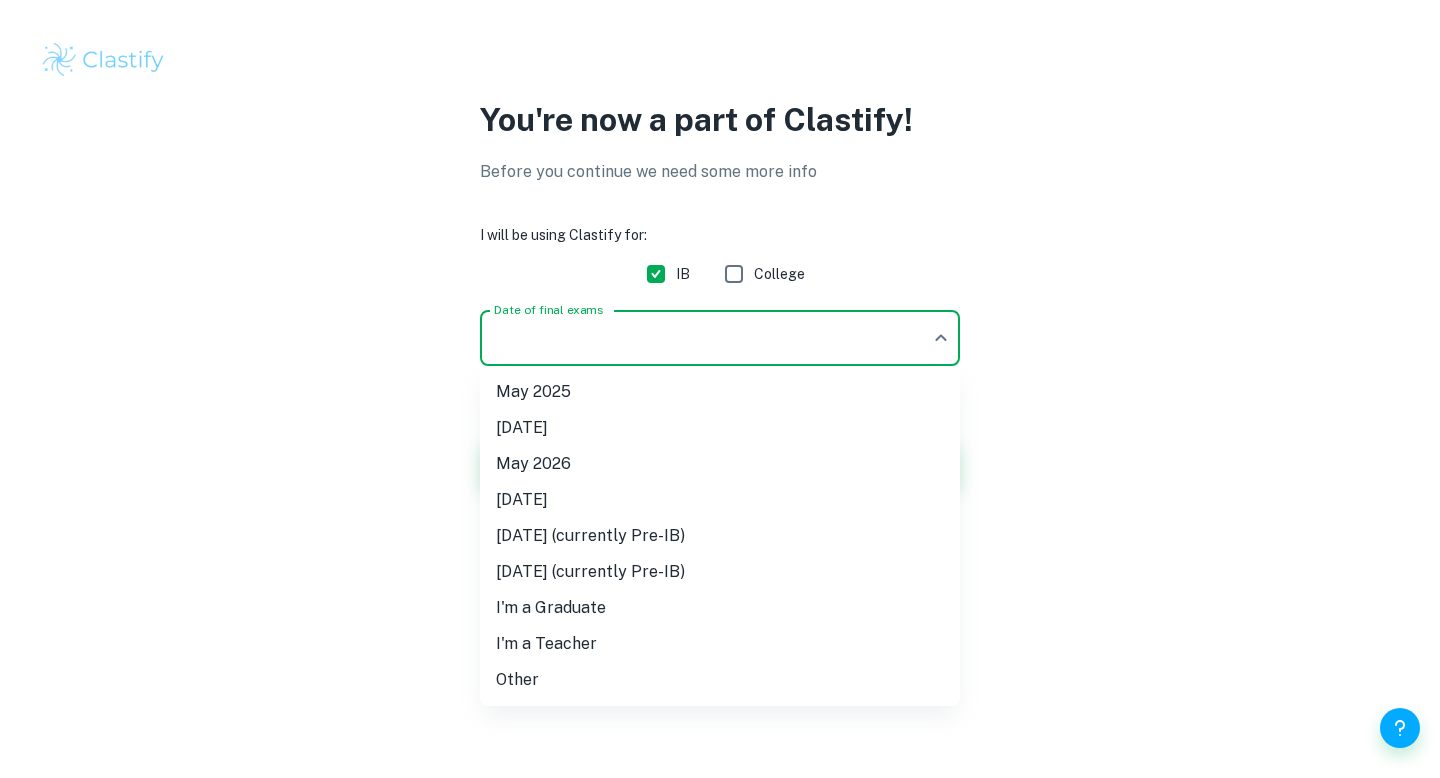 click on "May 2025" at bounding box center (720, 392) 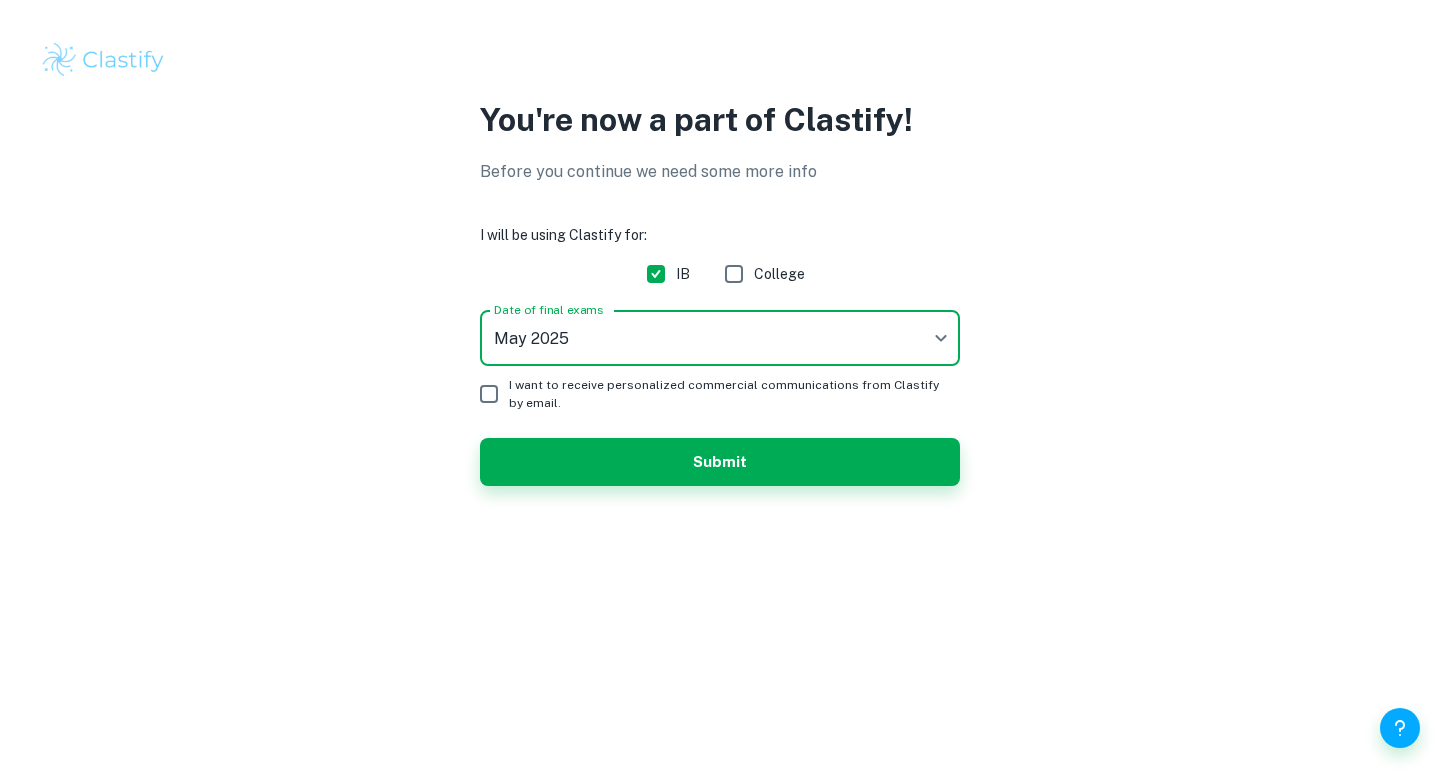 click on "I want to receive personalized commercial communications from Clastify by email." at bounding box center [726, 394] 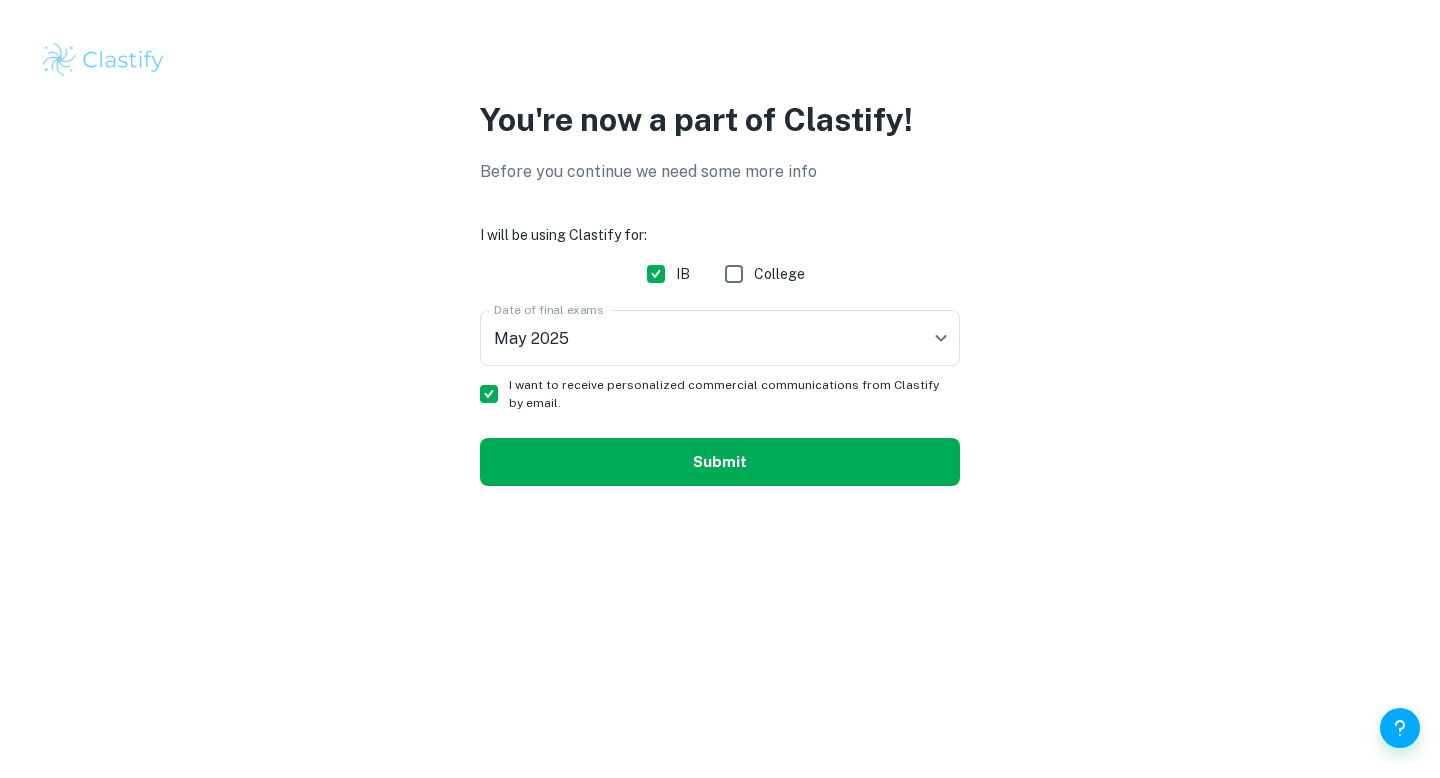 click on "Submit" at bounding box center (720, 462) 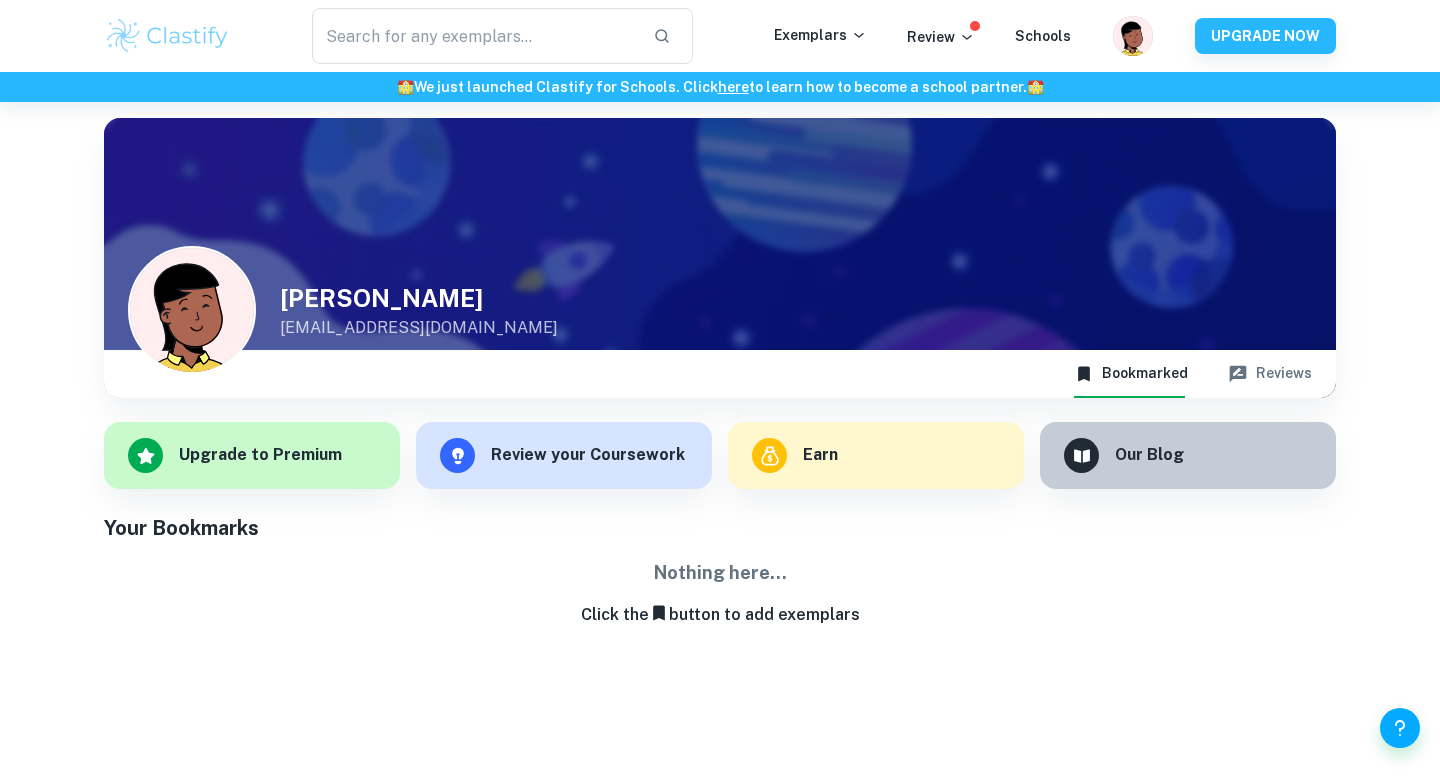 scroll, scrollTop: 102, scrollLeft: 0, axis: vertical 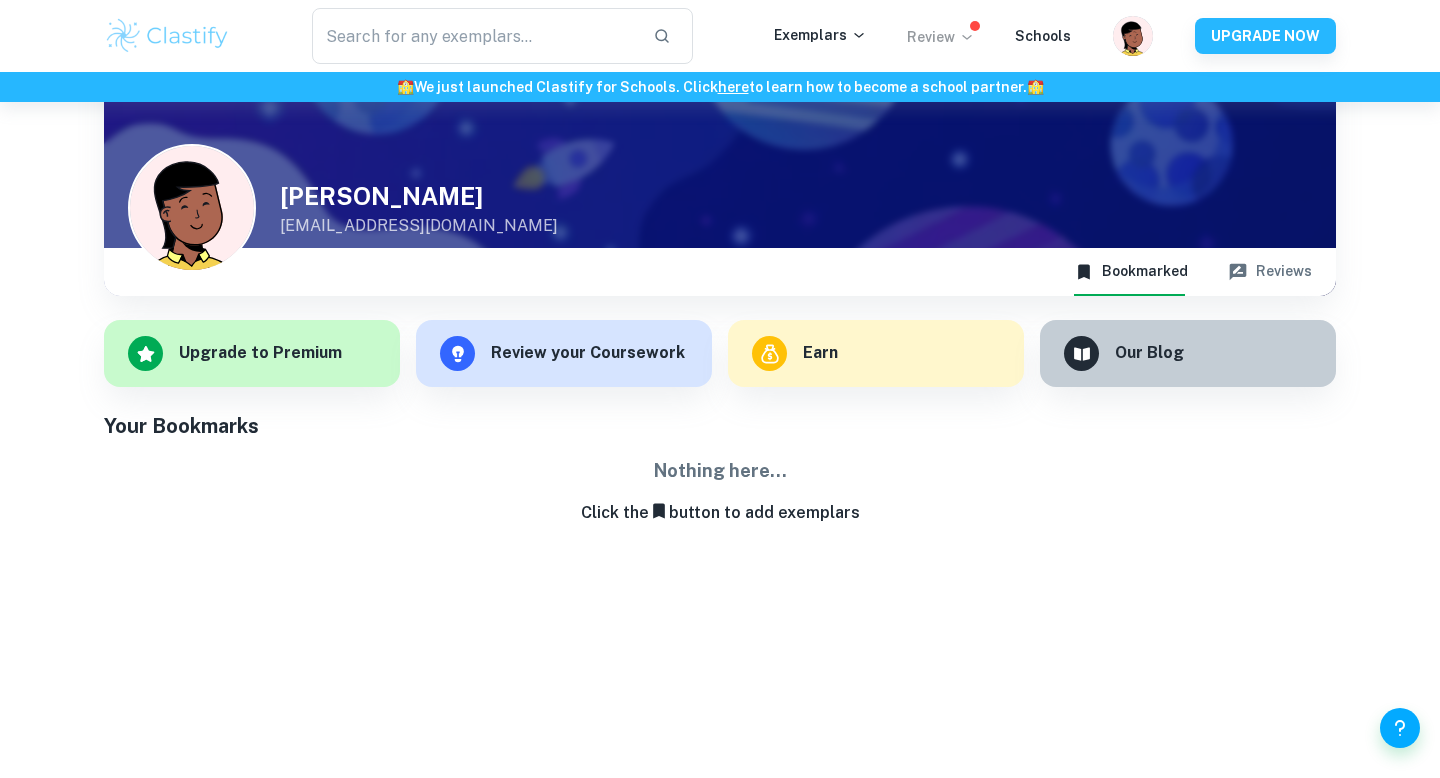 click on "Review" at bounding box center (941, 37) 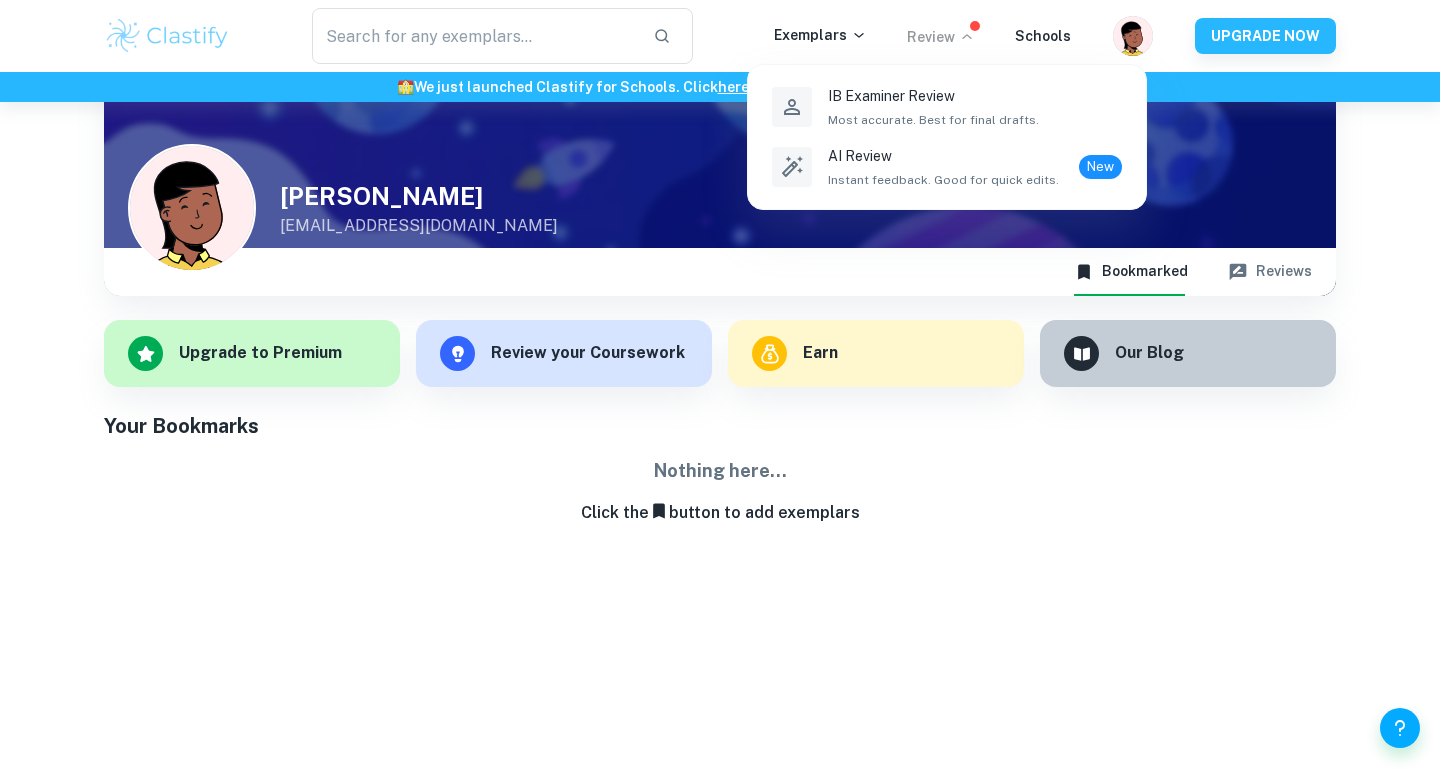 click at bounding box center [720, 389] 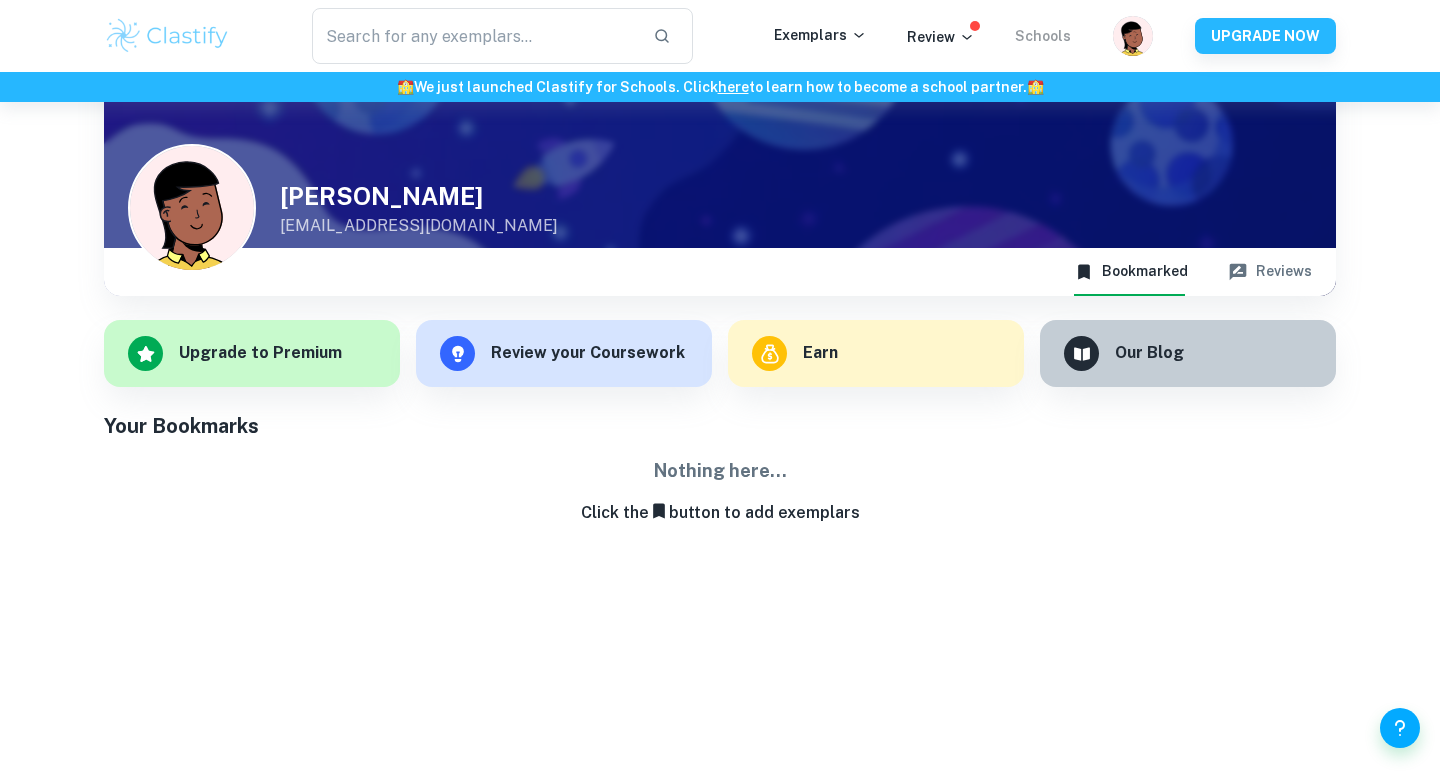 click on "Schools" at bounding box center [1043, 36] 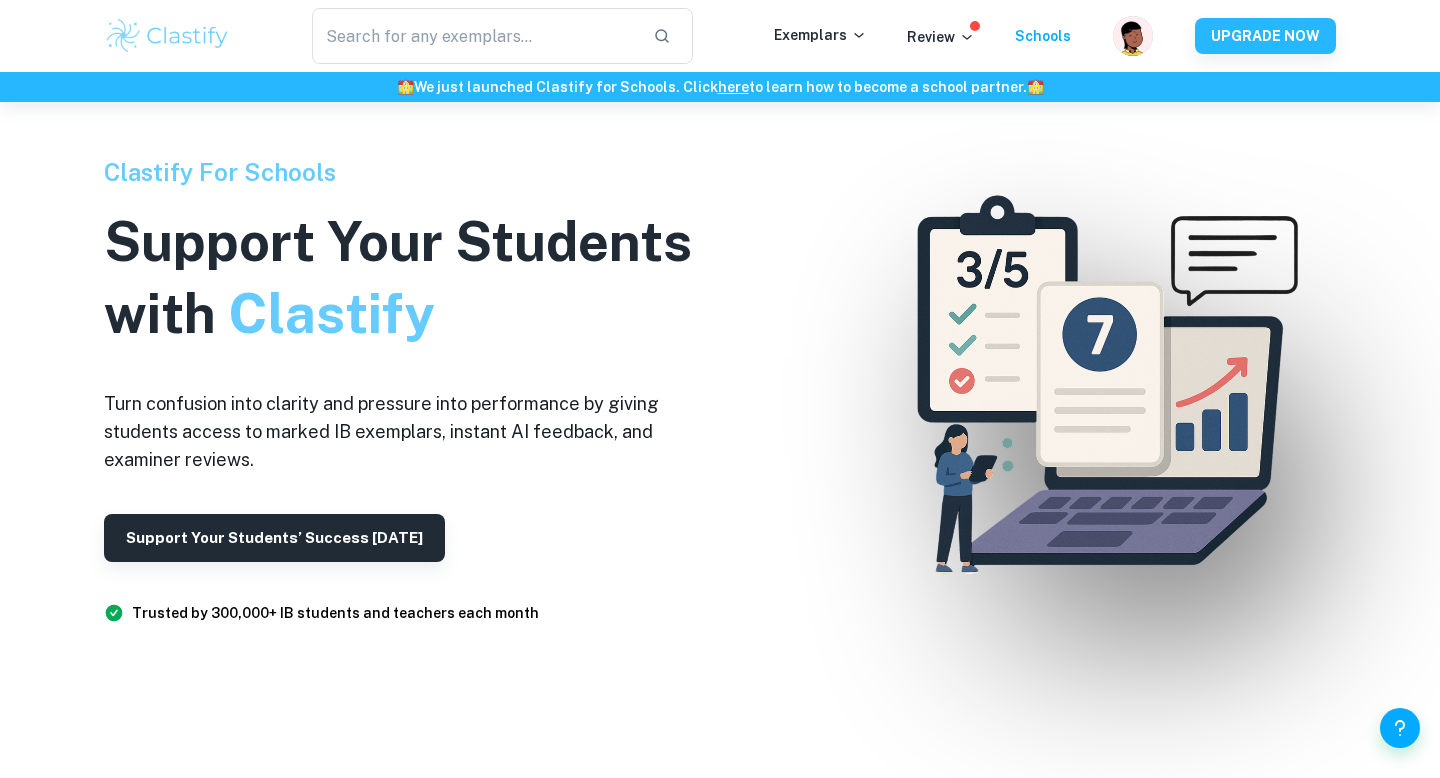 scroll, scrollTop: 95, scrollLeft: 0, axis: vertical 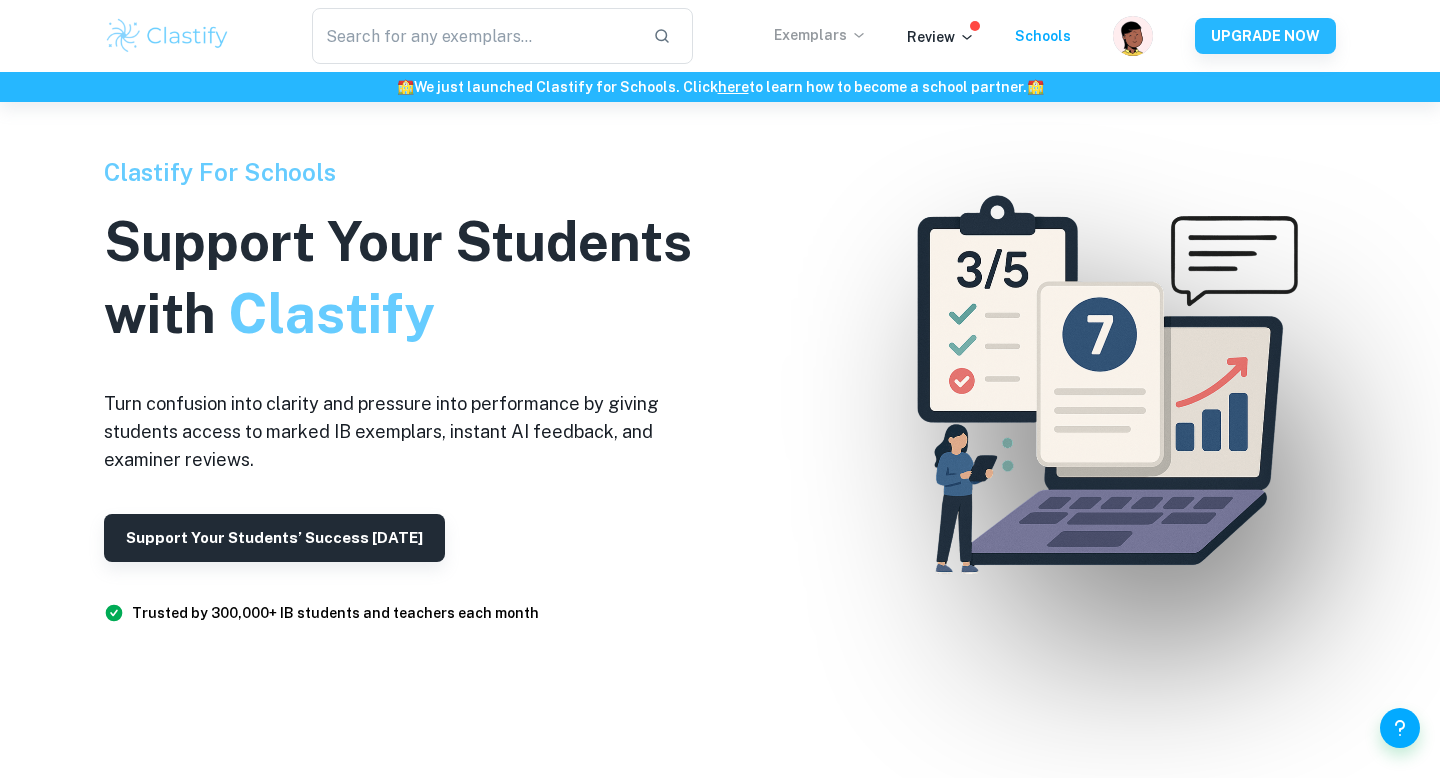 click on "Exemplars" at bounding box center (820, 35) 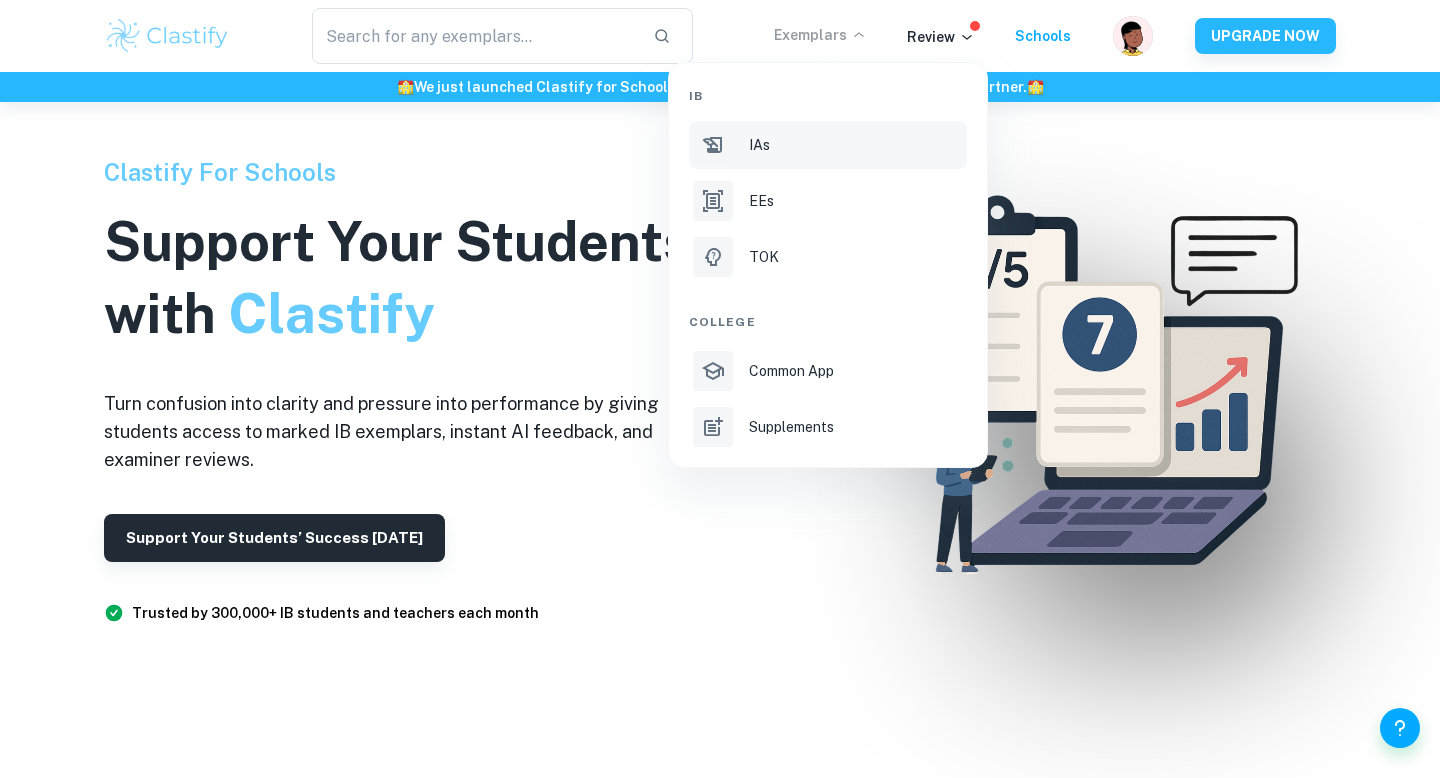 click on "IAs" at bounding box center [856, 145] 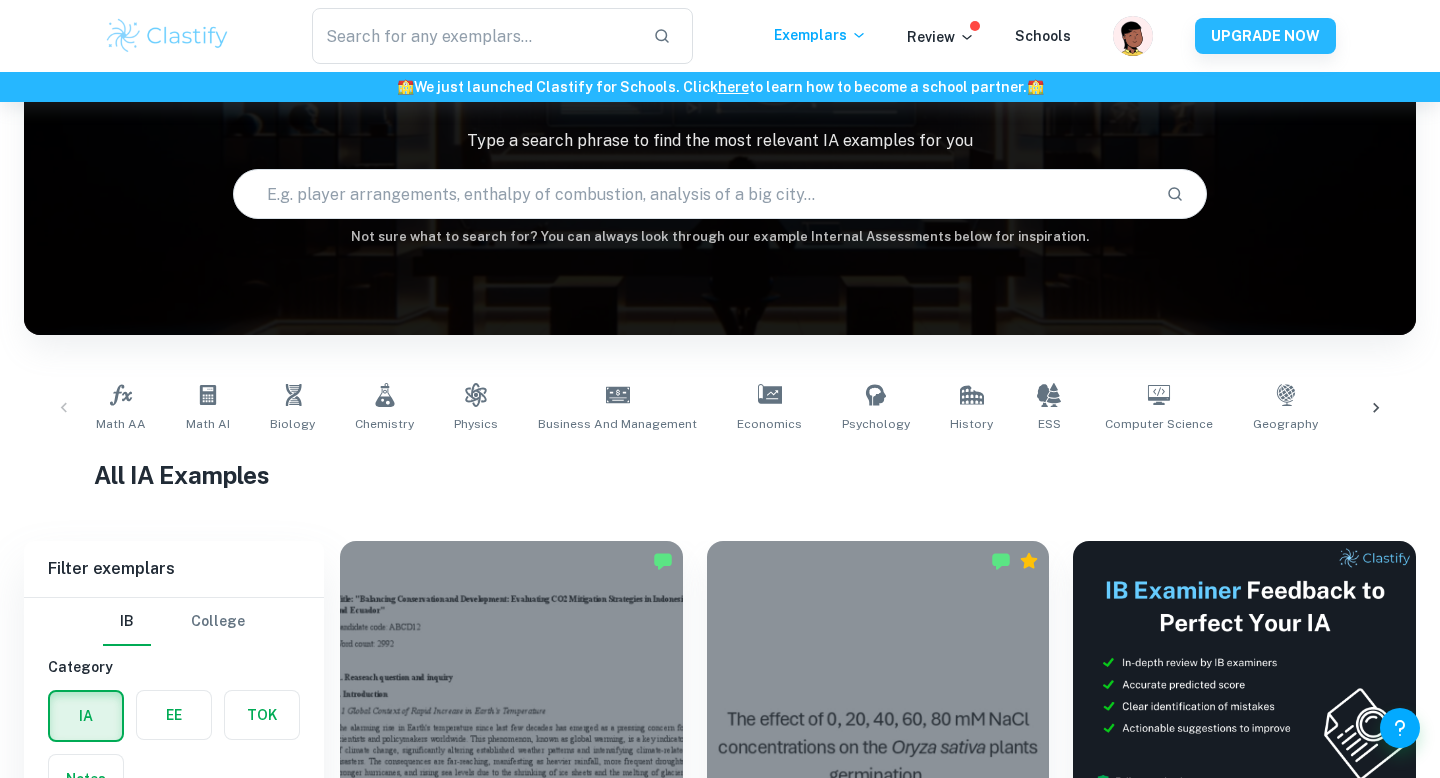 scroll, scrollTop: 0, scrollLeft: 0, axis: both 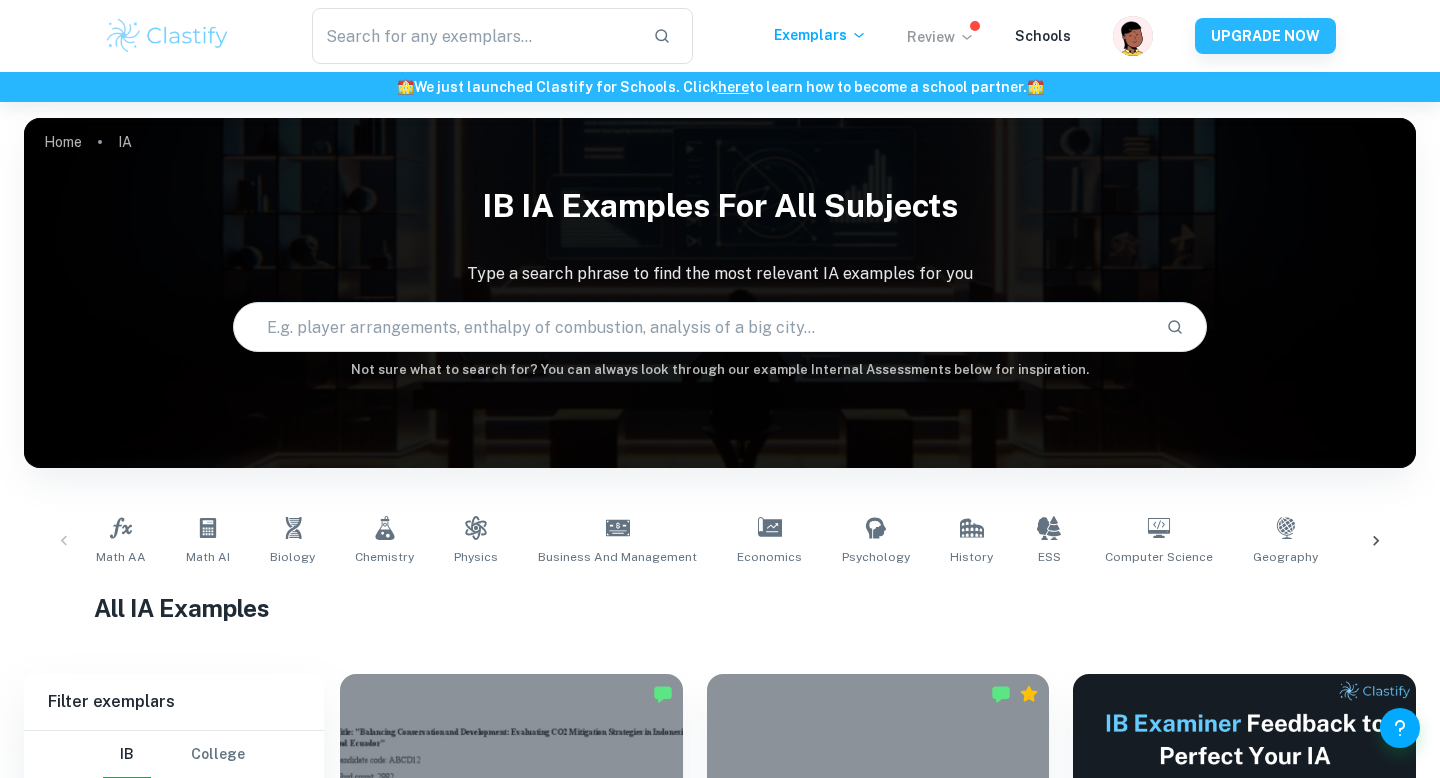 click on "Review" at bounding box center (941, 37) 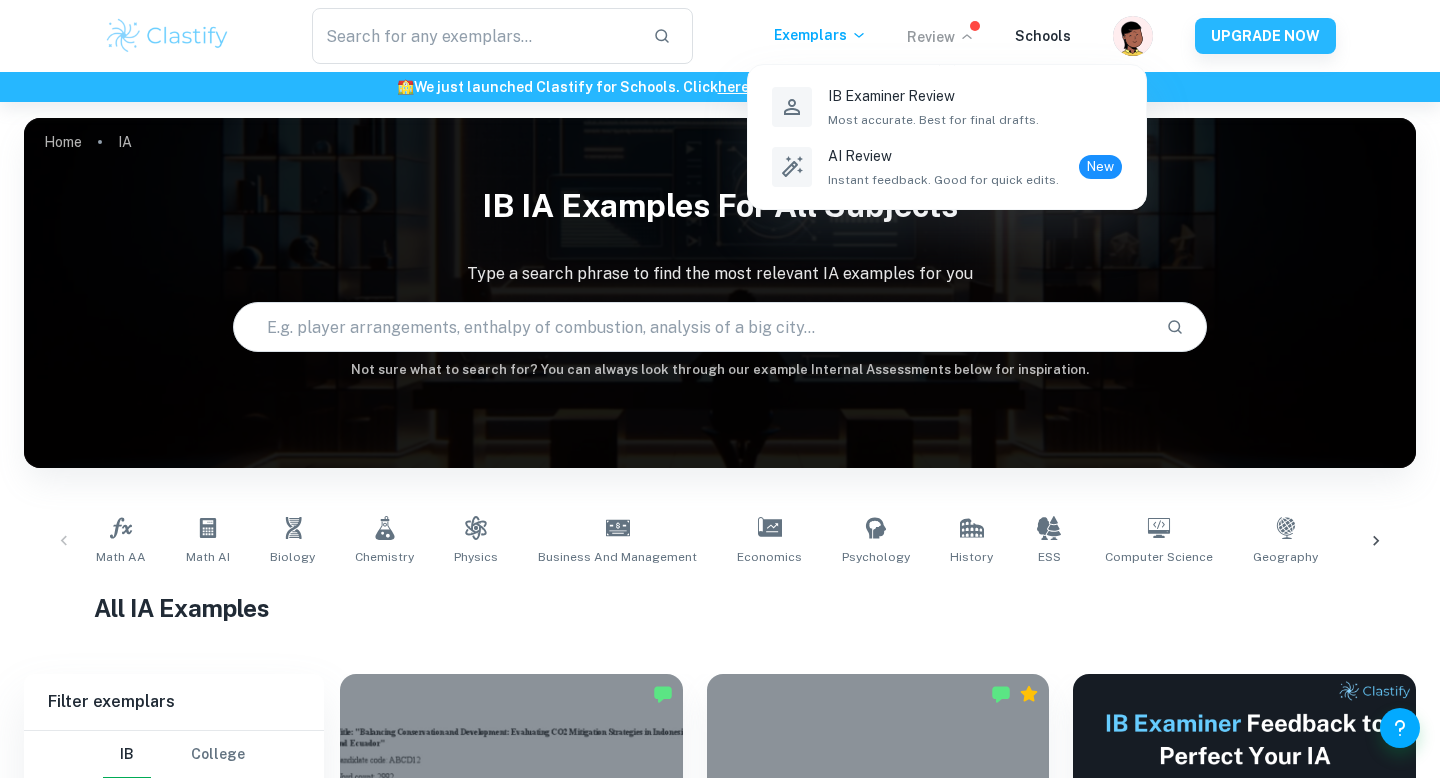 click on "IB Examiner Review Most accurate. Best for final drafts. AI Review Instant feedback. Good for quick edits. New" at bounding box center [947, 137] 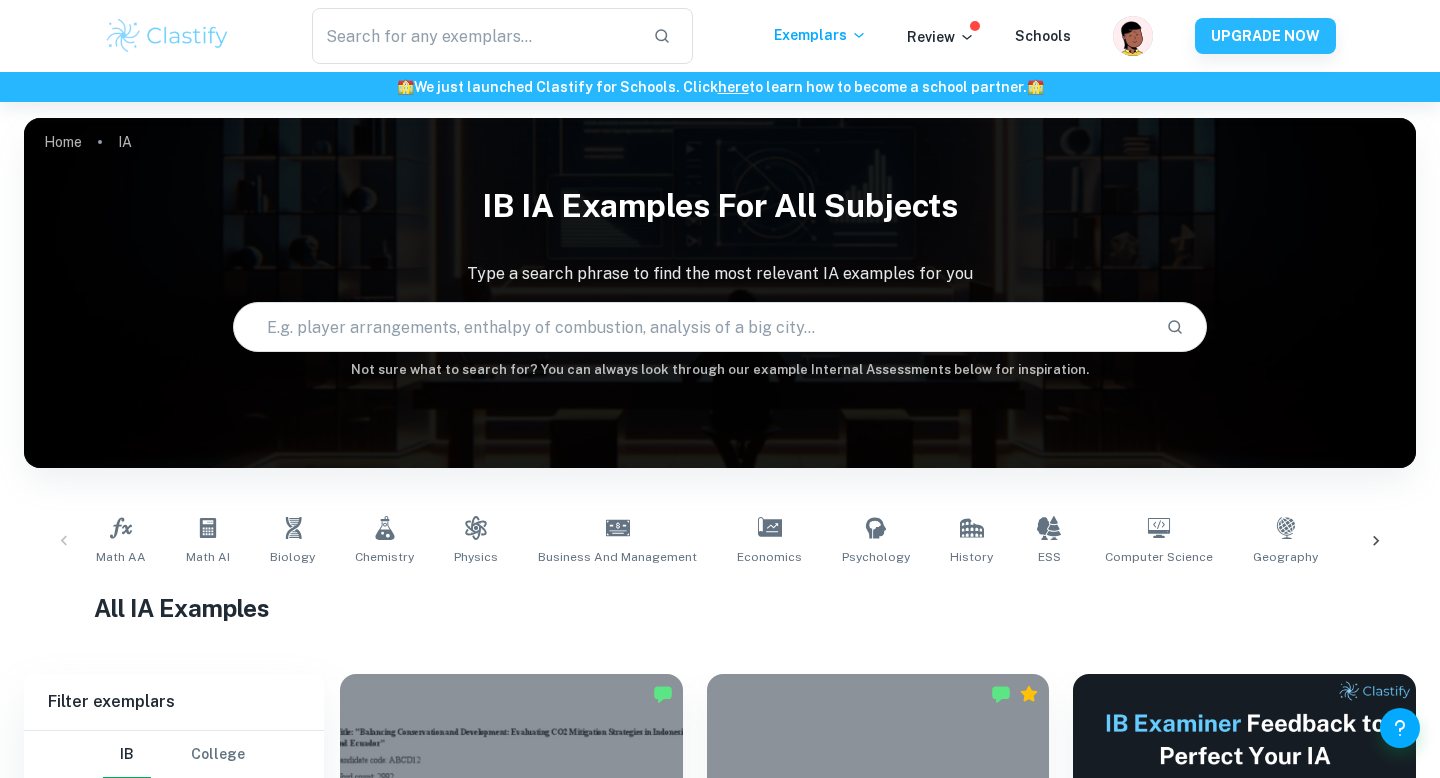 click on "Exemplars" at bounding box center (840, 36) 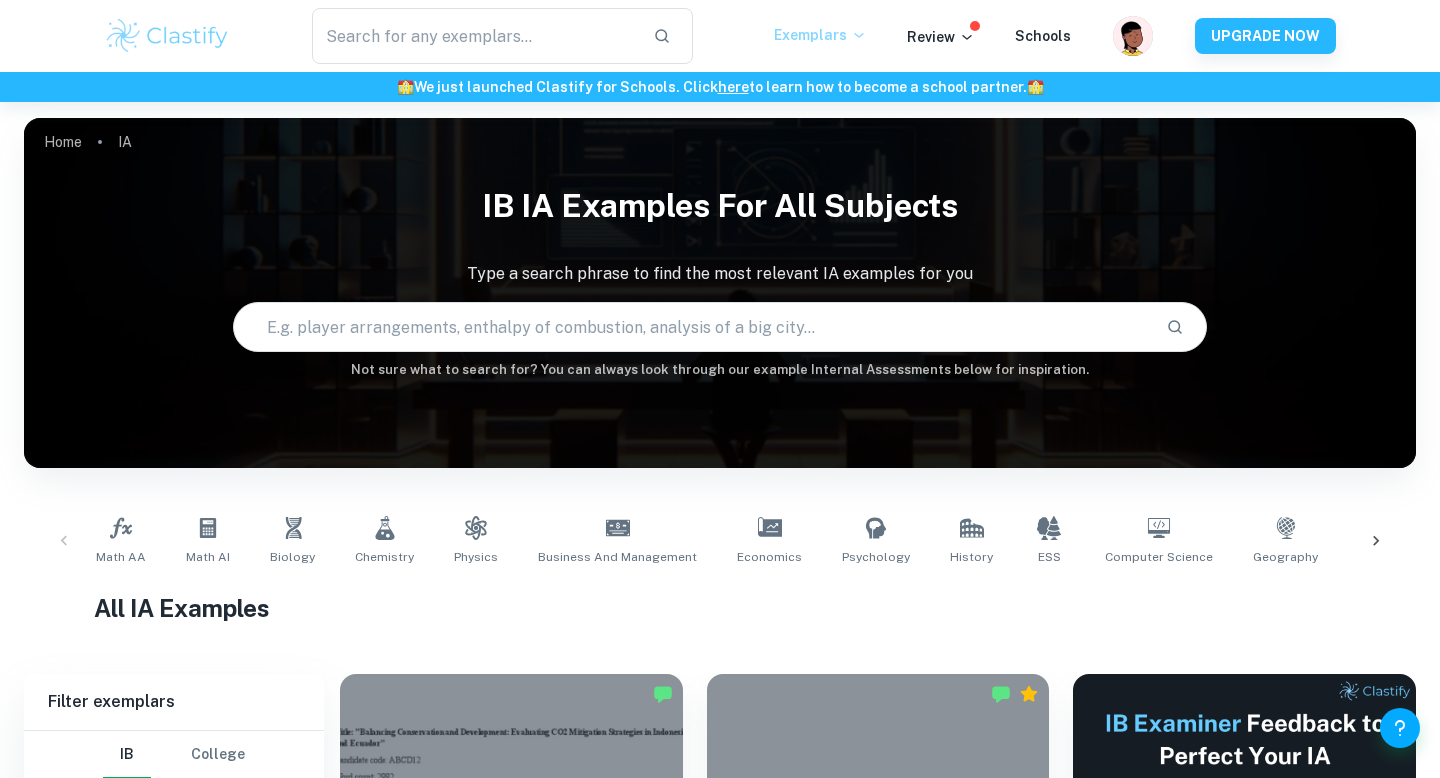 click on "Exemplars" at bounding box center [820, 35] 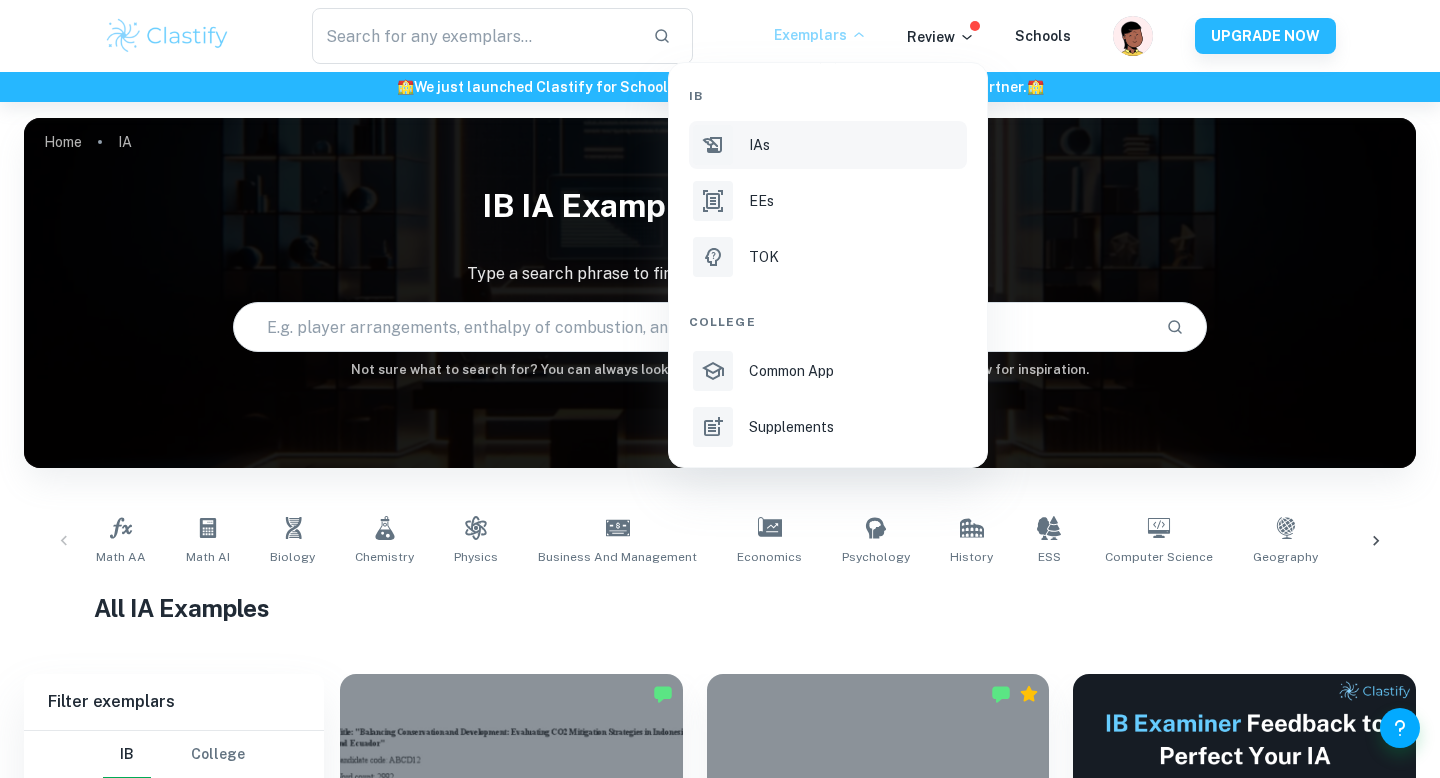 click at bounding box center (720, 389) 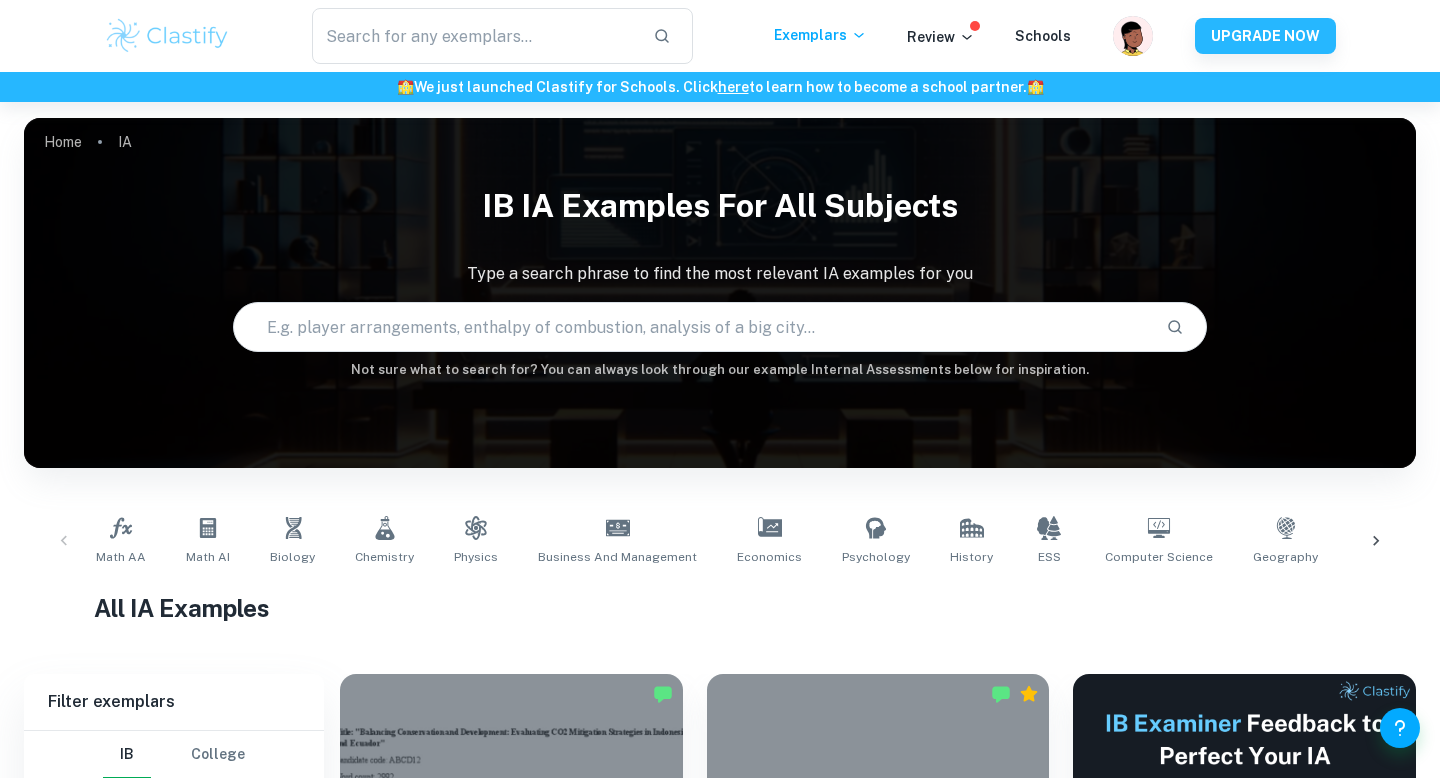click on "here" 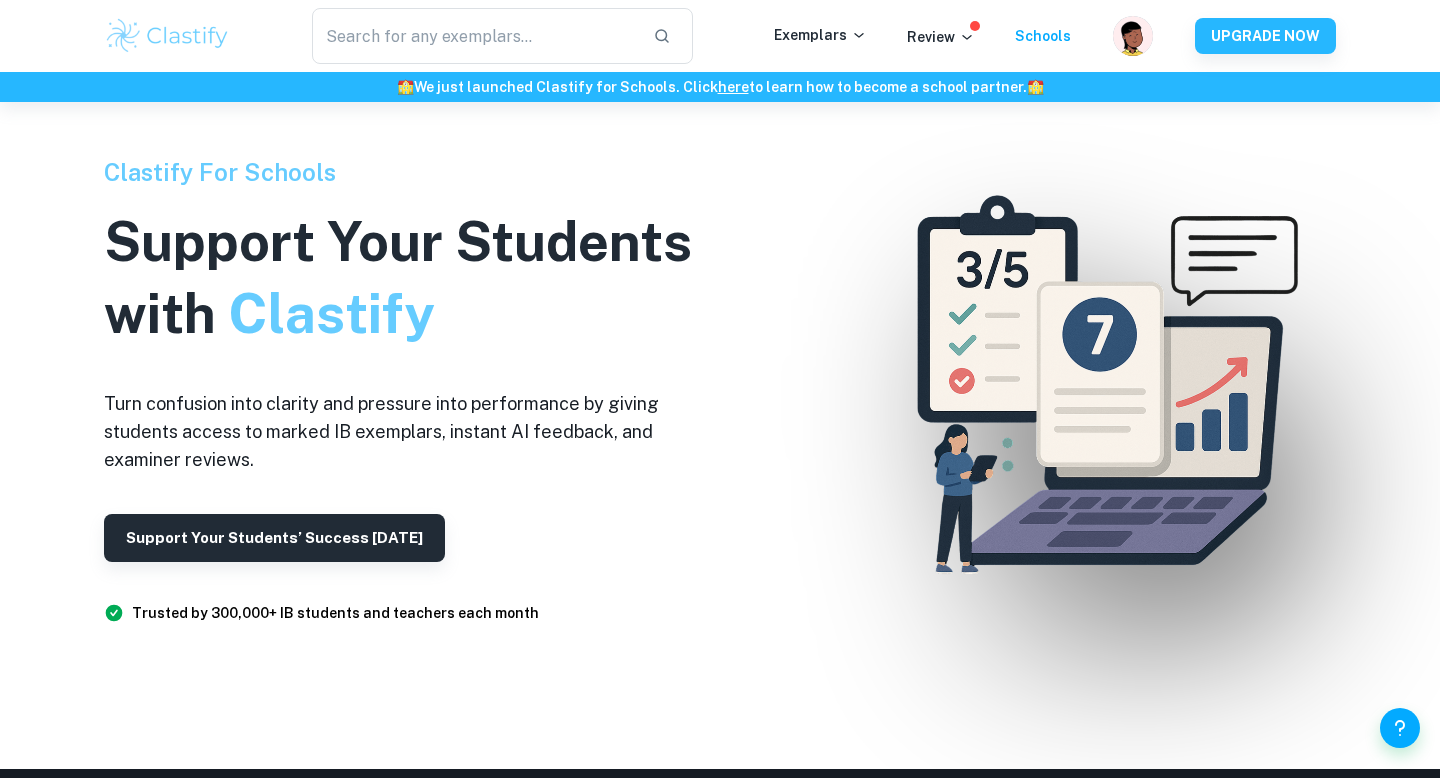scroll, scrollTop: 122, scrollLeft: 0, axis: vertical 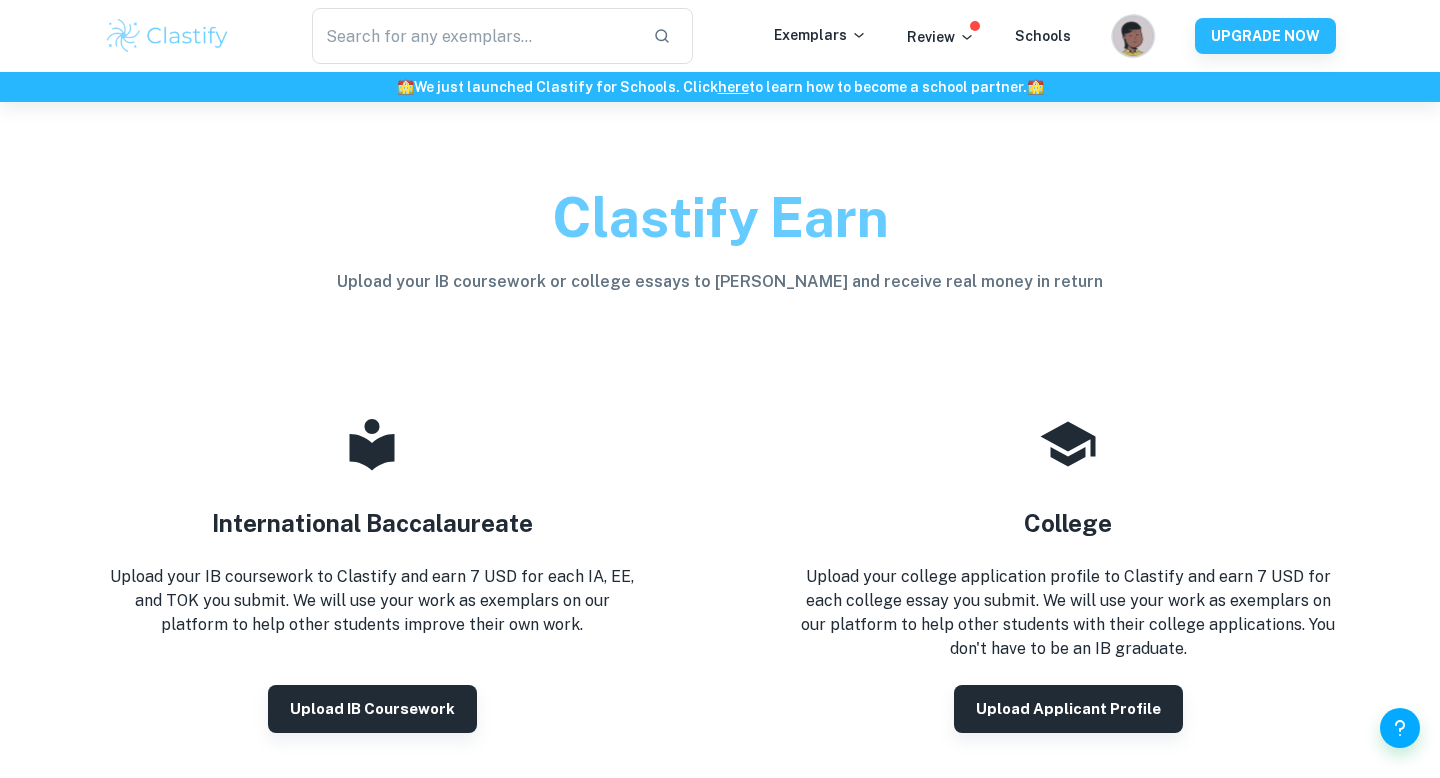 click 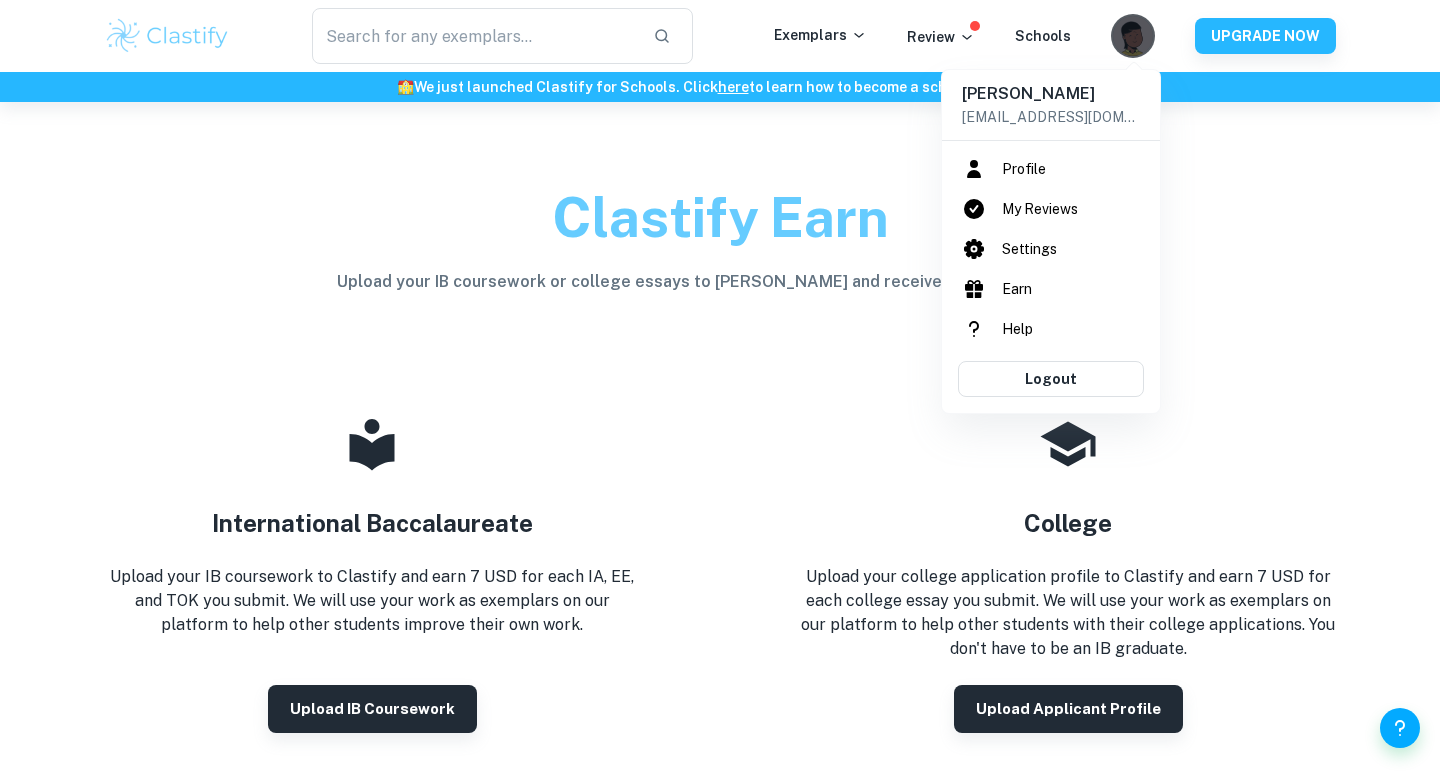 click at bounding box center (720, 389) 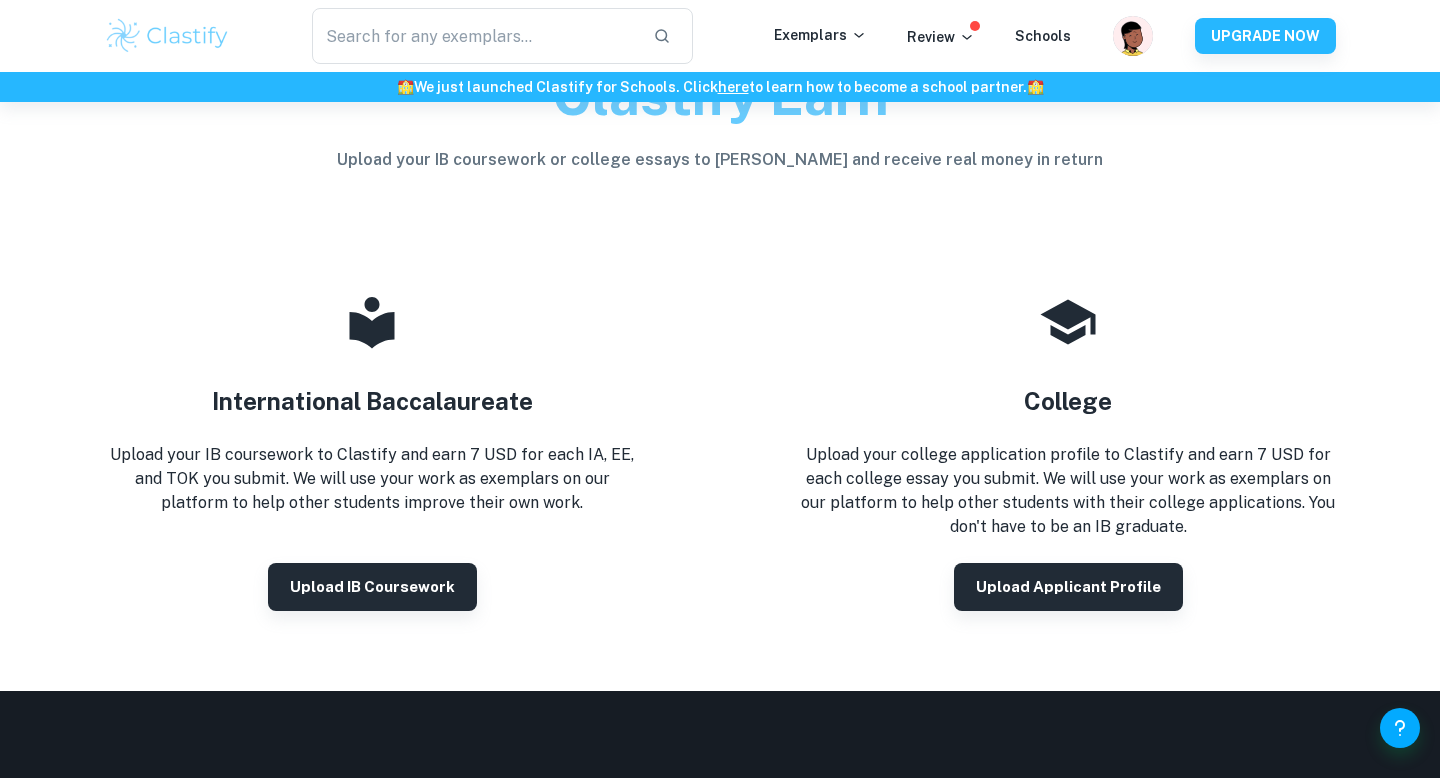scroll, scrollTop: 123, scrollLeft: 0, axis: vertical 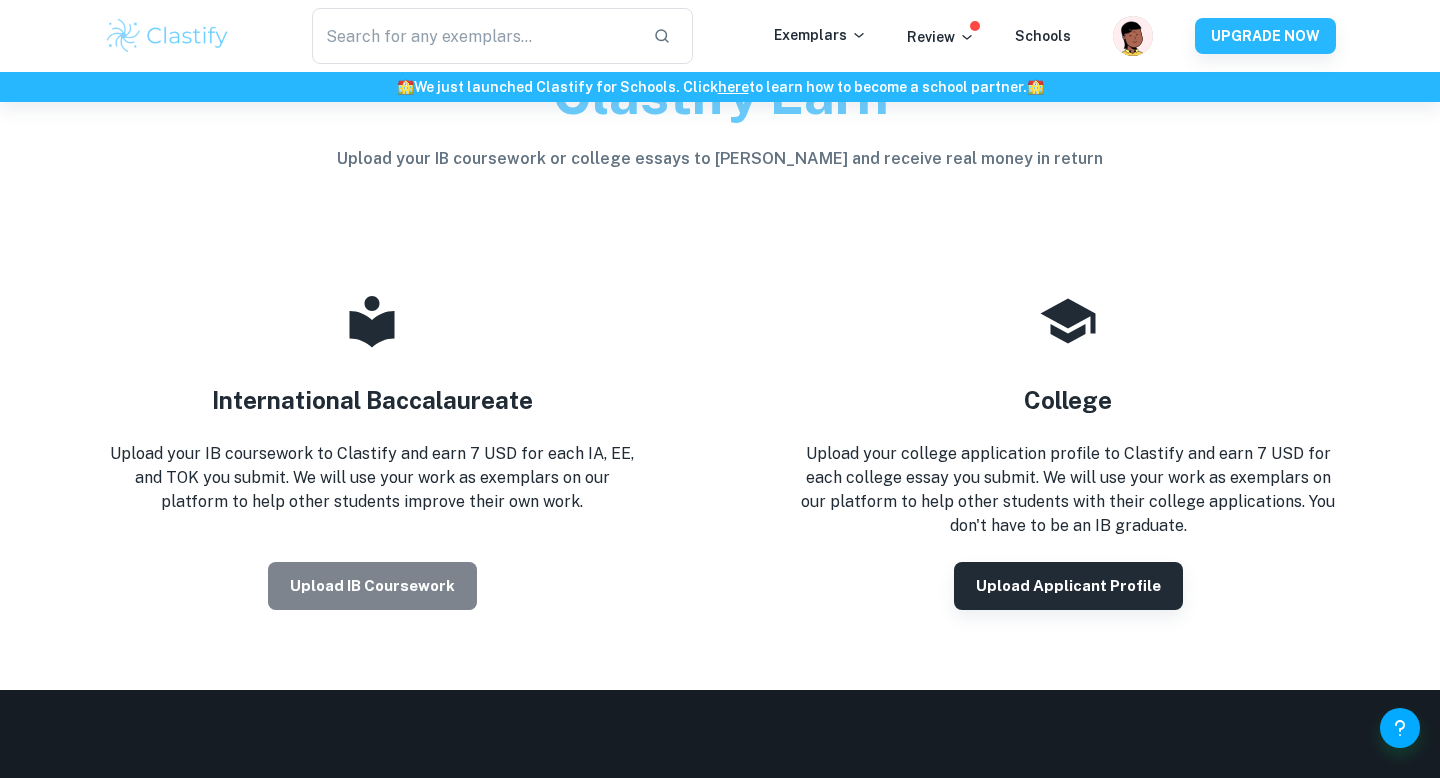 click on "Upload IB coursework" at bounding box center [372, 586] 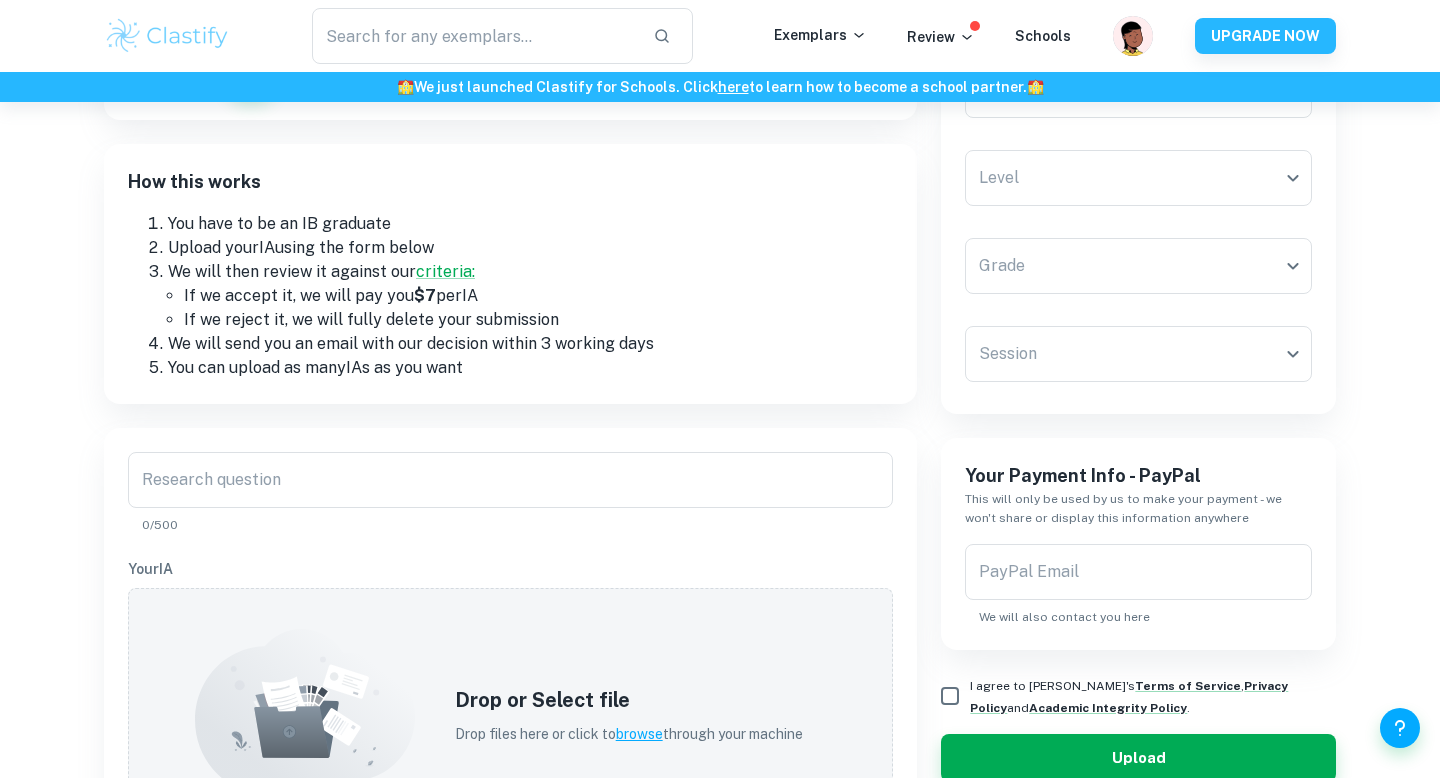 scroll, scrollTop: 185, scrollLeft: 0, axis: vertical 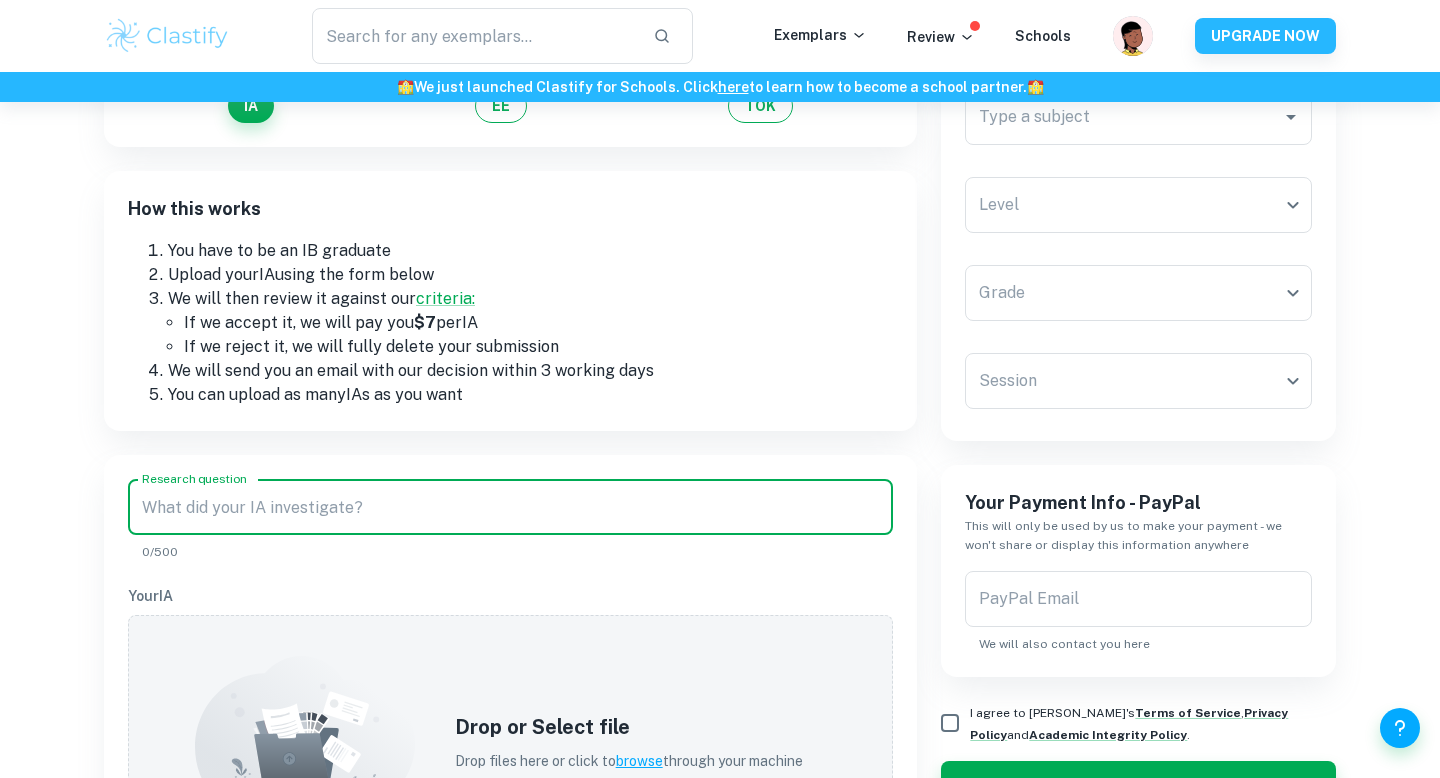 click on "Research question" at bounding box center (510, 507) 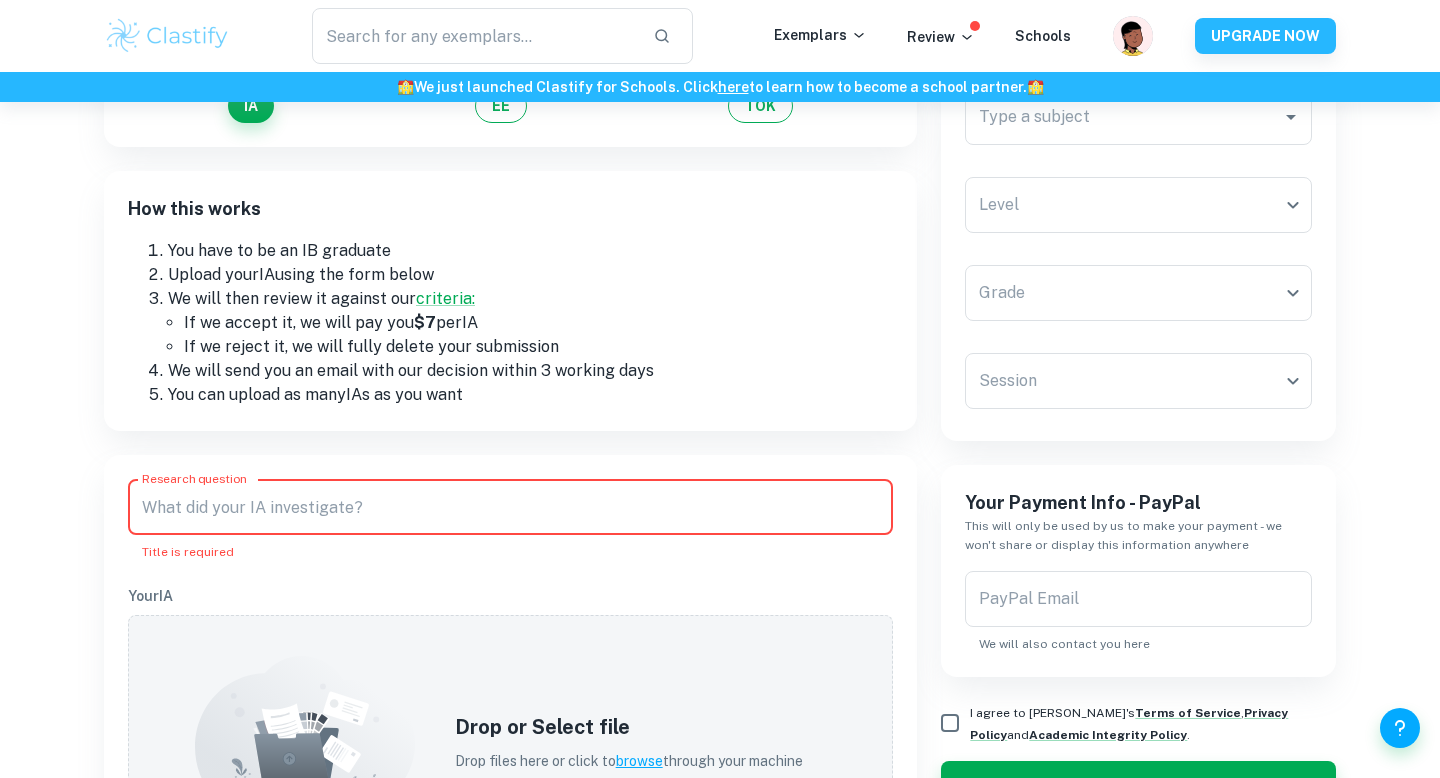 scroll, scrollTop: 0, scrollLeft: 0, axis: both 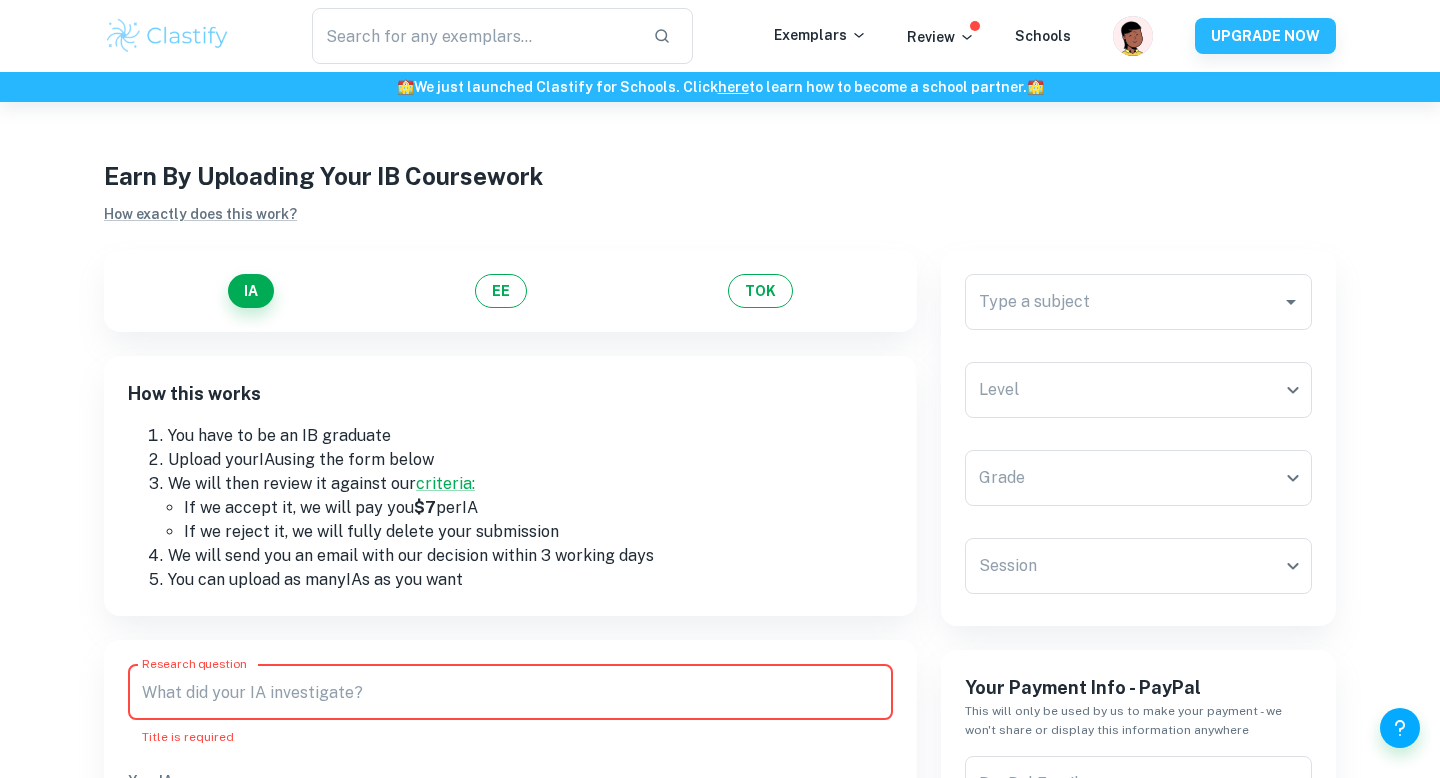 paste on "To what extent does the accuracy of indicator-based titration methods compare to pH-based titration methods in determining the concentration using its endpoints?" 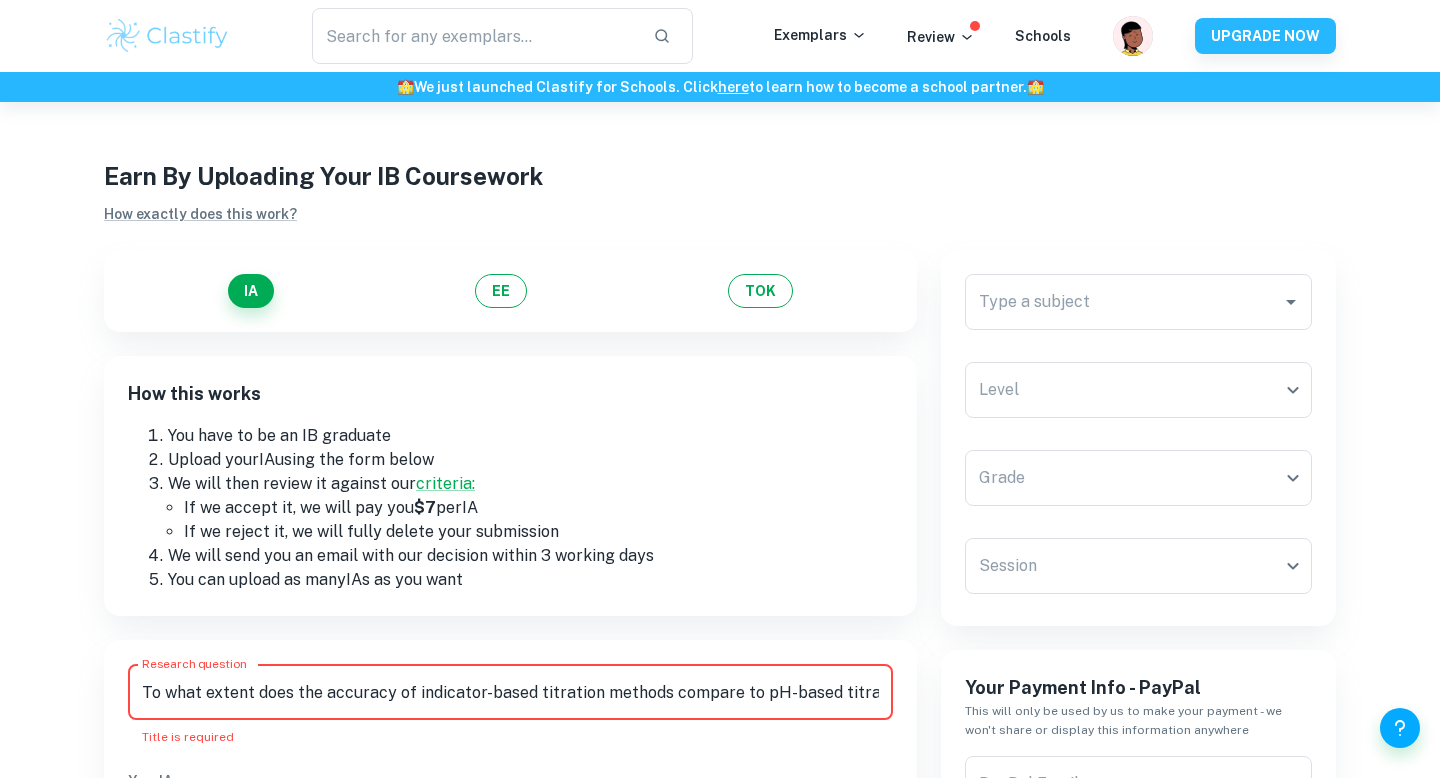 scroll, scrollTop: 0, scrollLeft: 473, axis: horizontal 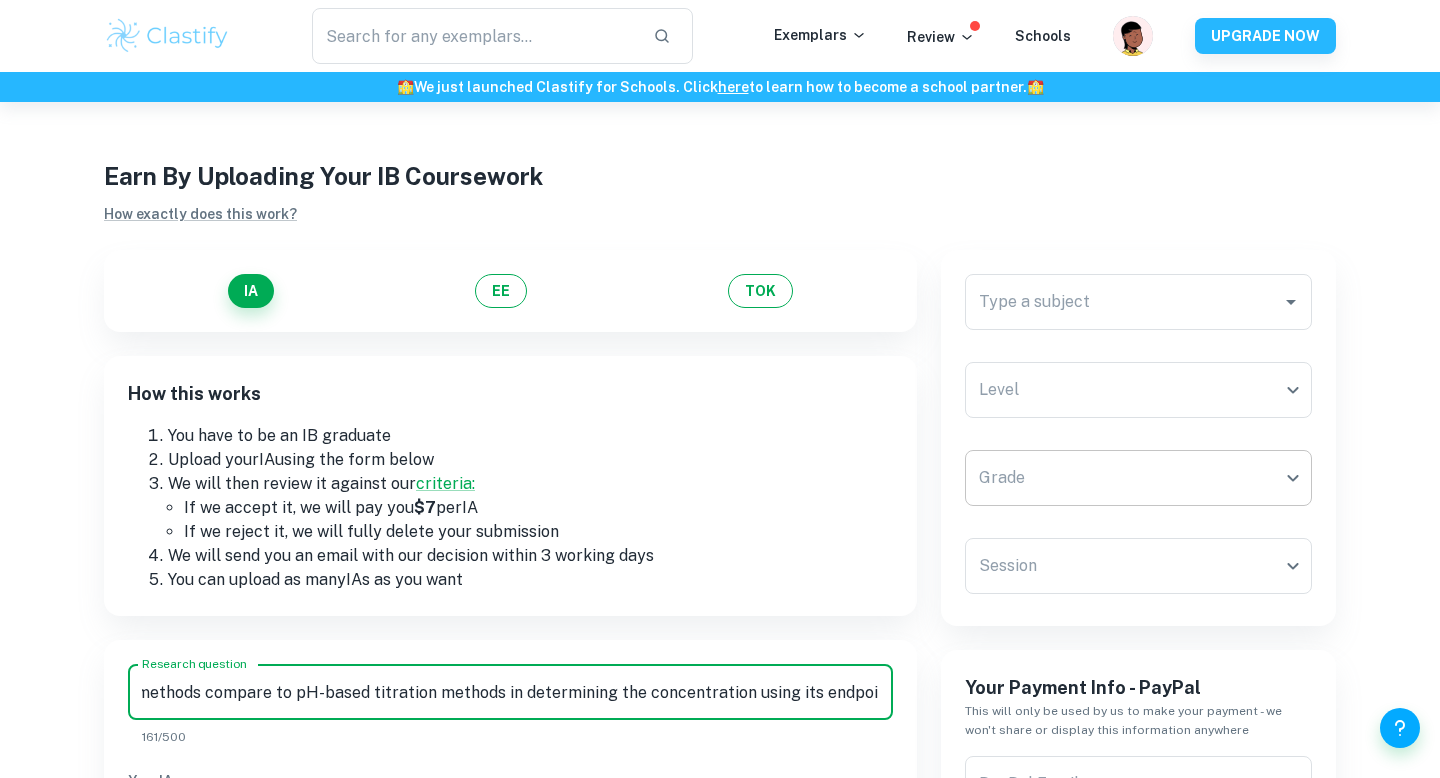 type on "To what extent does the accuracy of indicator-based titration methods compare to pH-based titration methods in determining the concentration using its endpoints?" 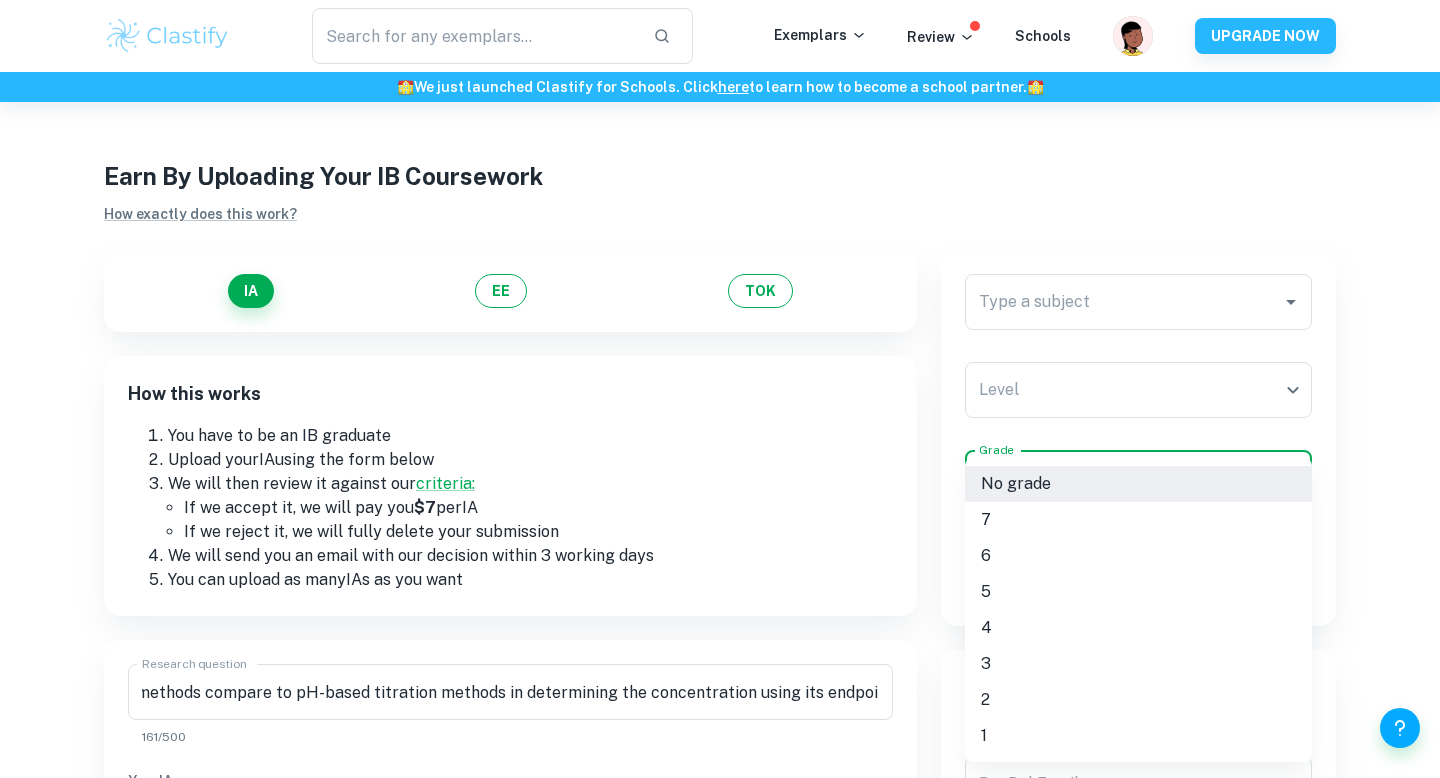 click on "We value your privacy We use cookies to enhance your browsing experience, serve personalised ads or content, and analyse our traffic. By clicking "Accept All", you consent to our use of cookies.   Cookie Policy Customise   Reject All   Accept All   Customise Consent Preferences   We use cookies to help you navigate efficiently and perform certain functions. You will find detailed information about all cookies under each consent category below. The cookies that are categorised as "Necessary" are stored on your browser as they are essential for enabling the basic functionalities of the site. ...  Show more For more information on how Google's third-party cookies operate and handle your data, see:   Google Privacy Policy Necessary Always Active Necessary cookies are required to enable the basic features of this site, such as providing secure log-in or adjusting your consent preferences. These cookies do not store any personally identifiable data. Functional Analytics Performance Advertisement Uncategorised" at bounding box center [720, 491] 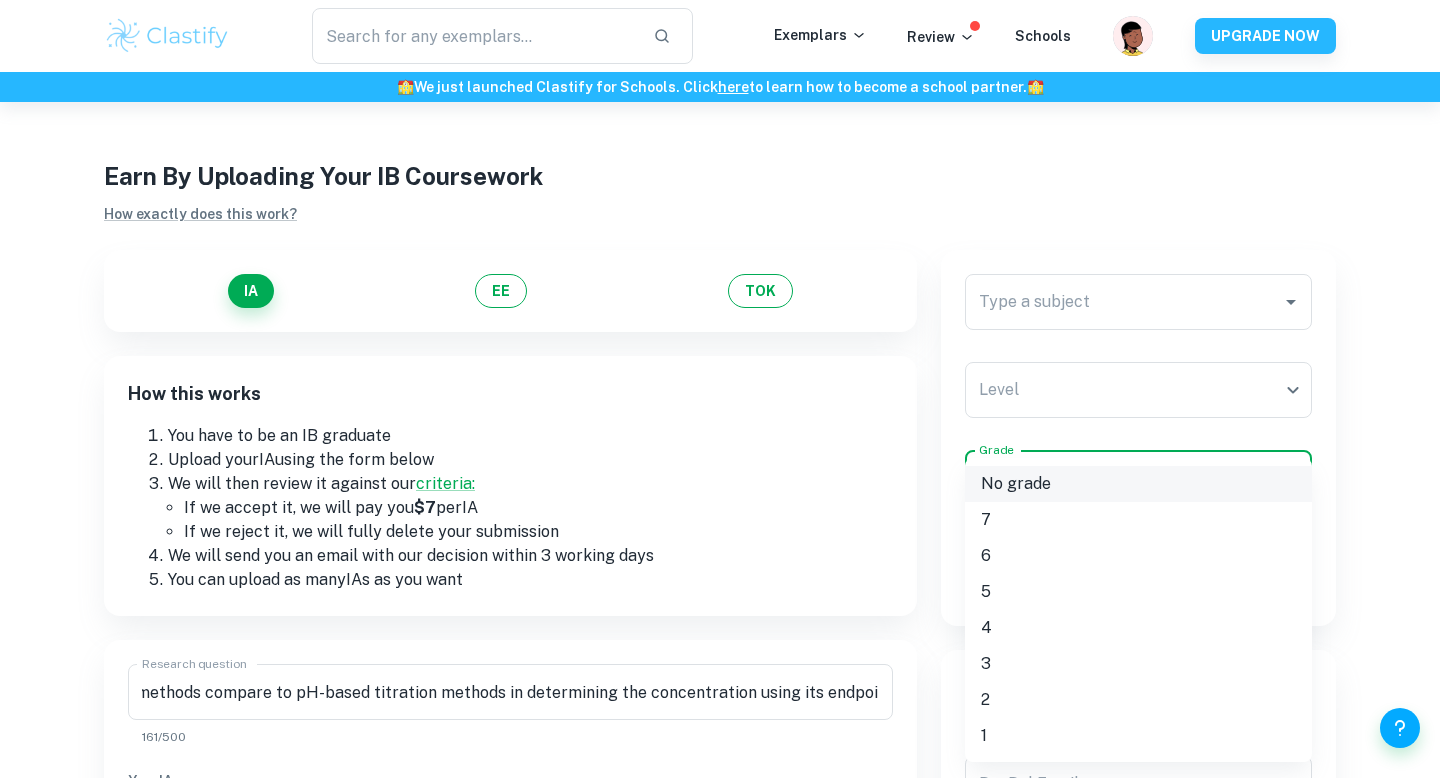 scroll, scrollTop: 0, scrollLeft: 0, axis: both 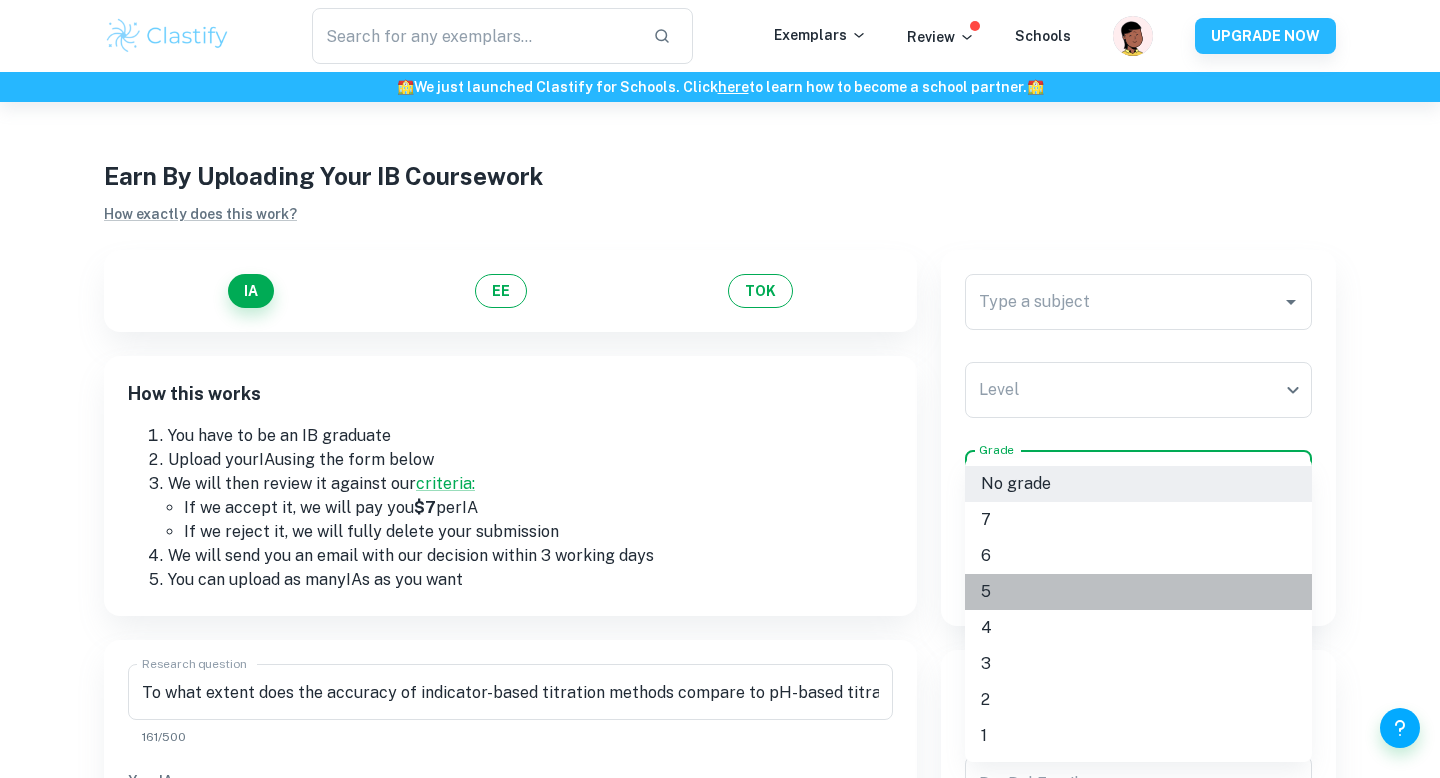 click on "5" at bounding box center [1138, 592] 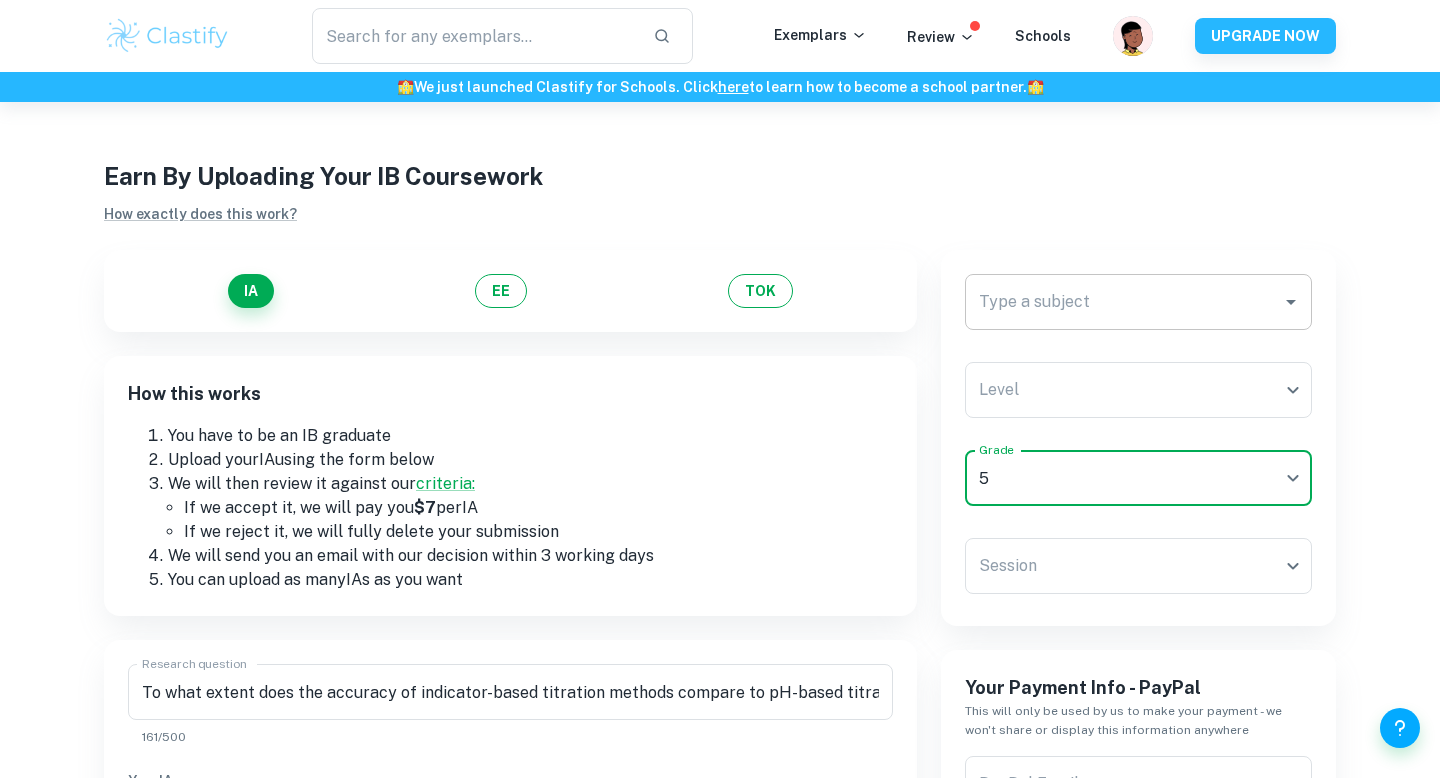click on "Type a subject" at bounding box center [1123, 302] 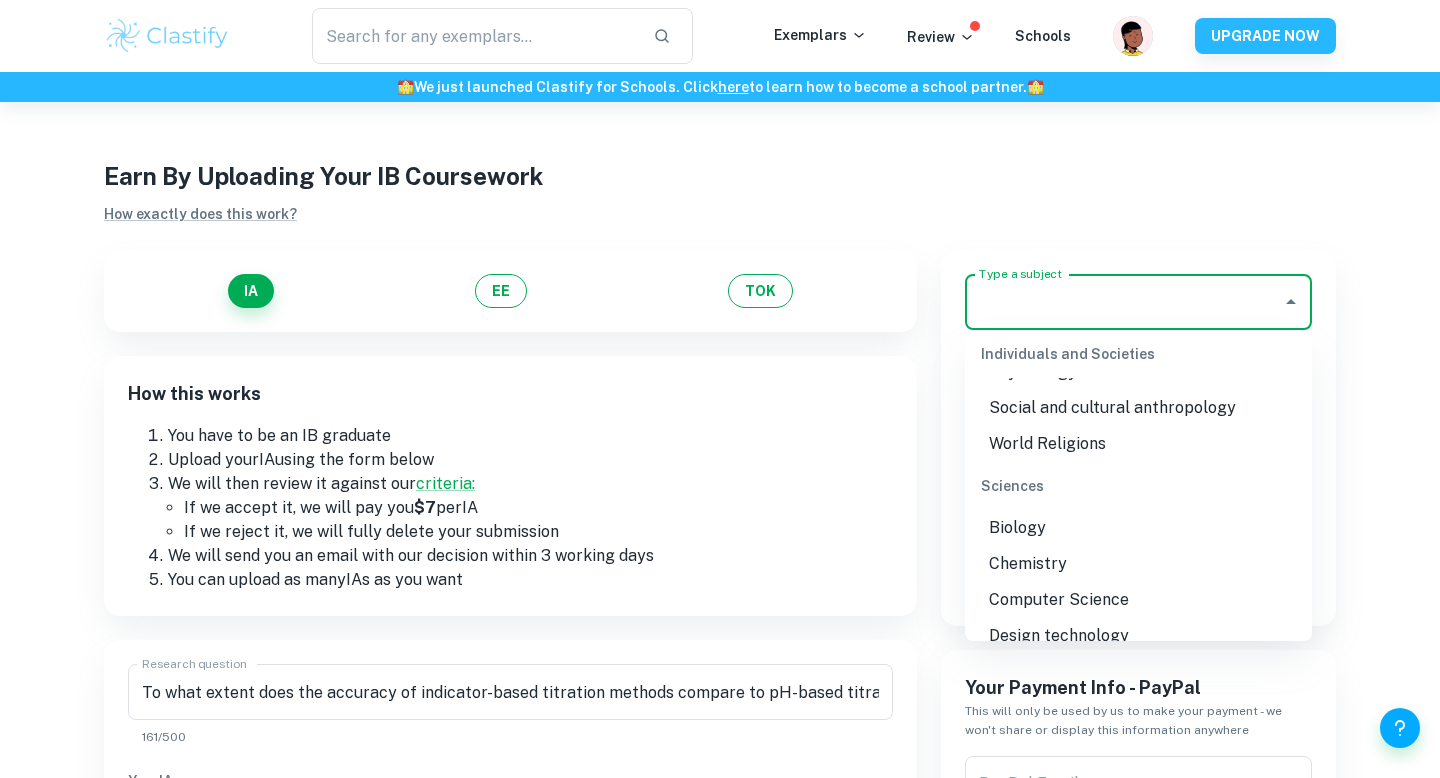 scroll, scrollTop: 2251, scrollLeft: 0, axis: vertical 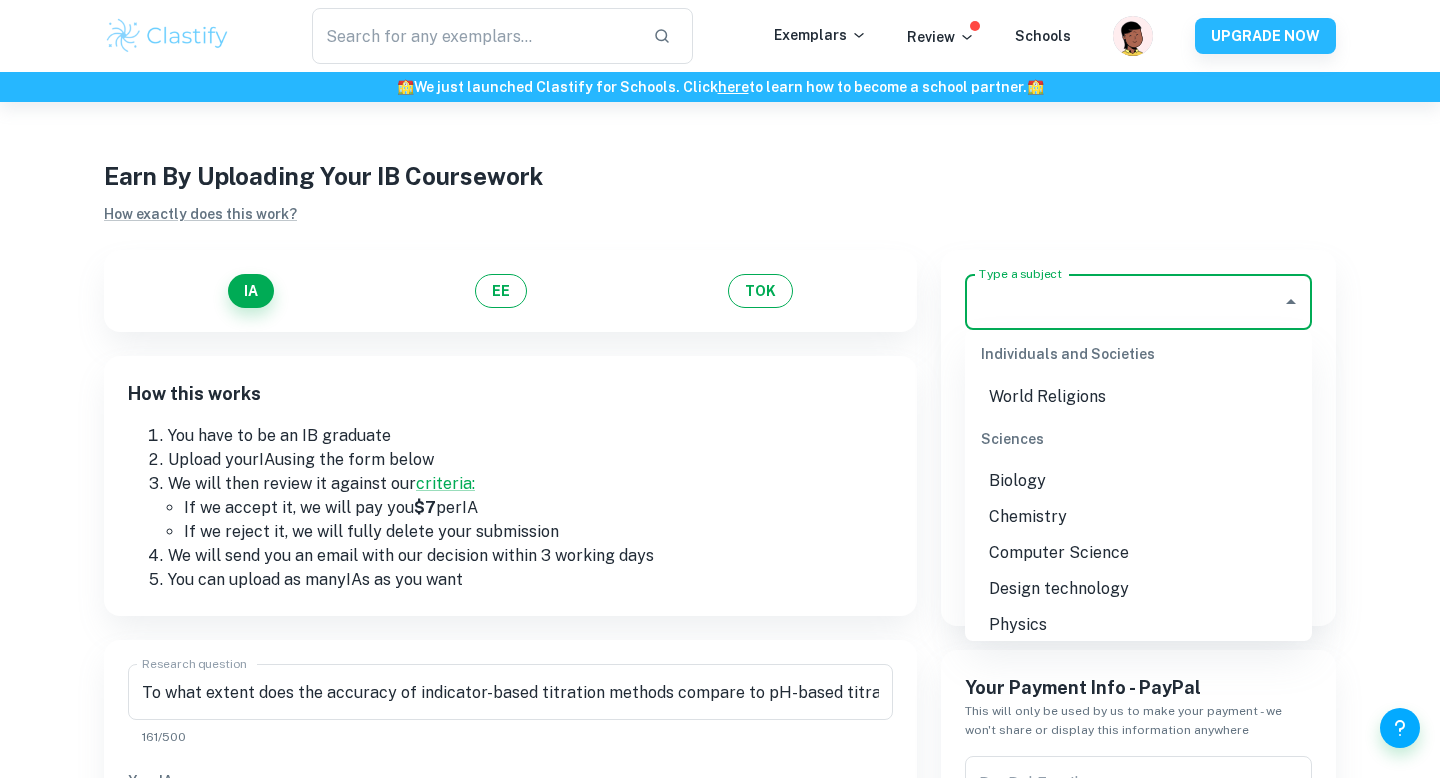 click on "Chemistry" at bounding box center (1138, 517) 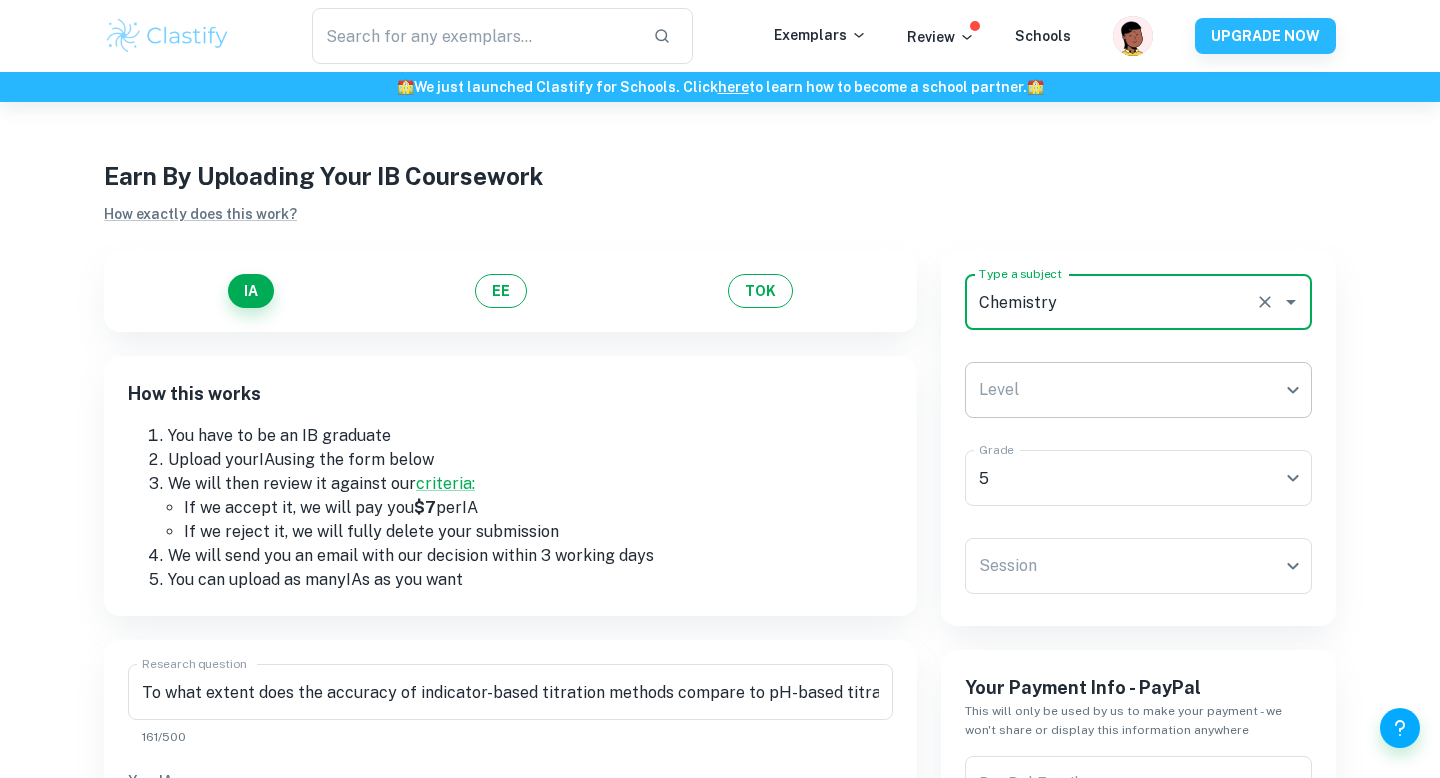 click on "We value your privacy We use cookies to enhance your browsing experience, serve personalised ads or content, and analyse our traffic. By clicking "Accept All", you consent to our use of cookies.   Cookie Policy Customise   Reject All   Accept All   Customise Consent Preferences   We use cookies to help you navigate efficiently and perform certain functions. You will find detailed information about all cookies under each consent category below. The cookies that are categorised as "Necessary" are stored on your browser as they are essential for enabling the basic functionalities of the site. ...  Show more For more information on how Google's third-party cookies operate and handle your data, see:   Google Privacy Policy Necessary Always Active Necessary cookies are required to enable the basic features of this site, such as providing secure log-in or adjusting your consent preferences. These cookies do not store any personally identifiable data. Functional Analytics Performance Advertisement Uncategorised" at bounding box center (720, 491) 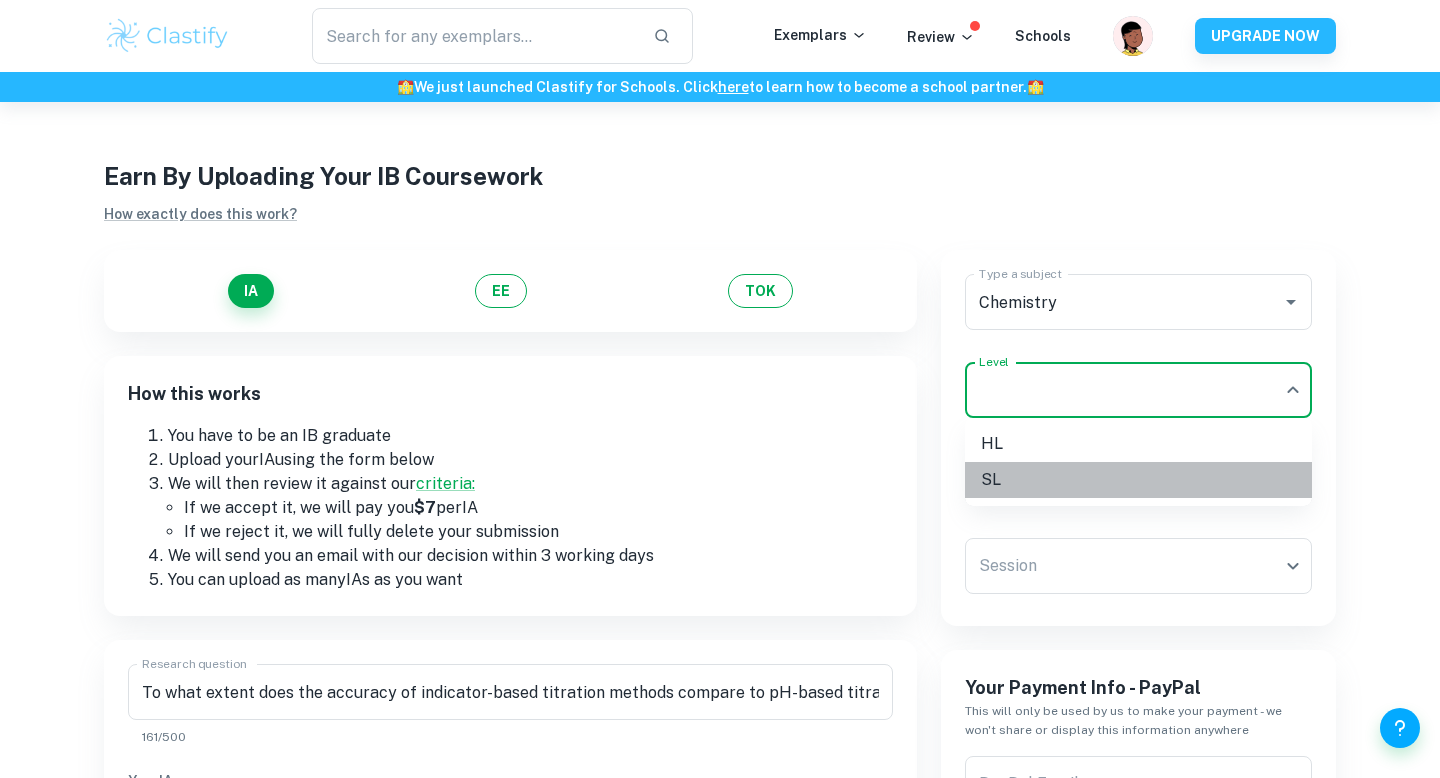 click on "SL" at bounding box center (1138, 480) 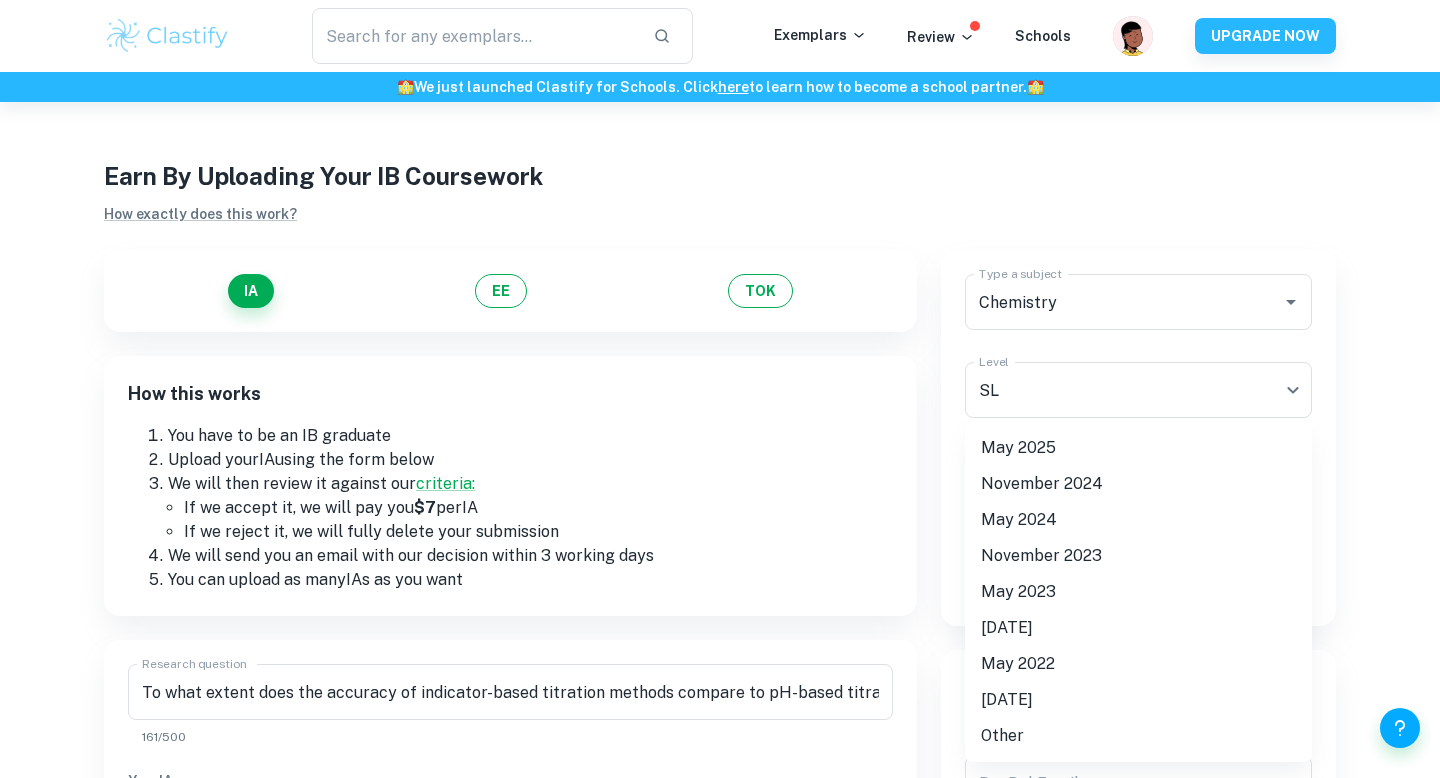 click on "We value your privacy We use cookies to enhance your browsing experience, serve personalised ads or content, and analyse our traffic. By clicking "Accept All", you consent to our use of cookies.   Cookie Policy Customise   Reject All   Accept All   Customise Consent Preferences   We use cookies to help you navigate efficiently and perform certain functions. You will find detailed information about all cookies under each consent category below. The cookies that are categorised as "Necessary" are stored on your browser as they are essential for enabling the basic functionalities of the site. ...  Show more For more information on how Google's third-party cookies operate and handle your data, see:   Google Privacy Policy Necessary Always Active Necessary cookies are required to enable the basic features of this site, such as providing secure log-in or adjusting your consent preferences. These cookies do not store any personally identifiable data. Functional Analytics Performance Advertisement Uncategorised" at bounding box center [720, 491] 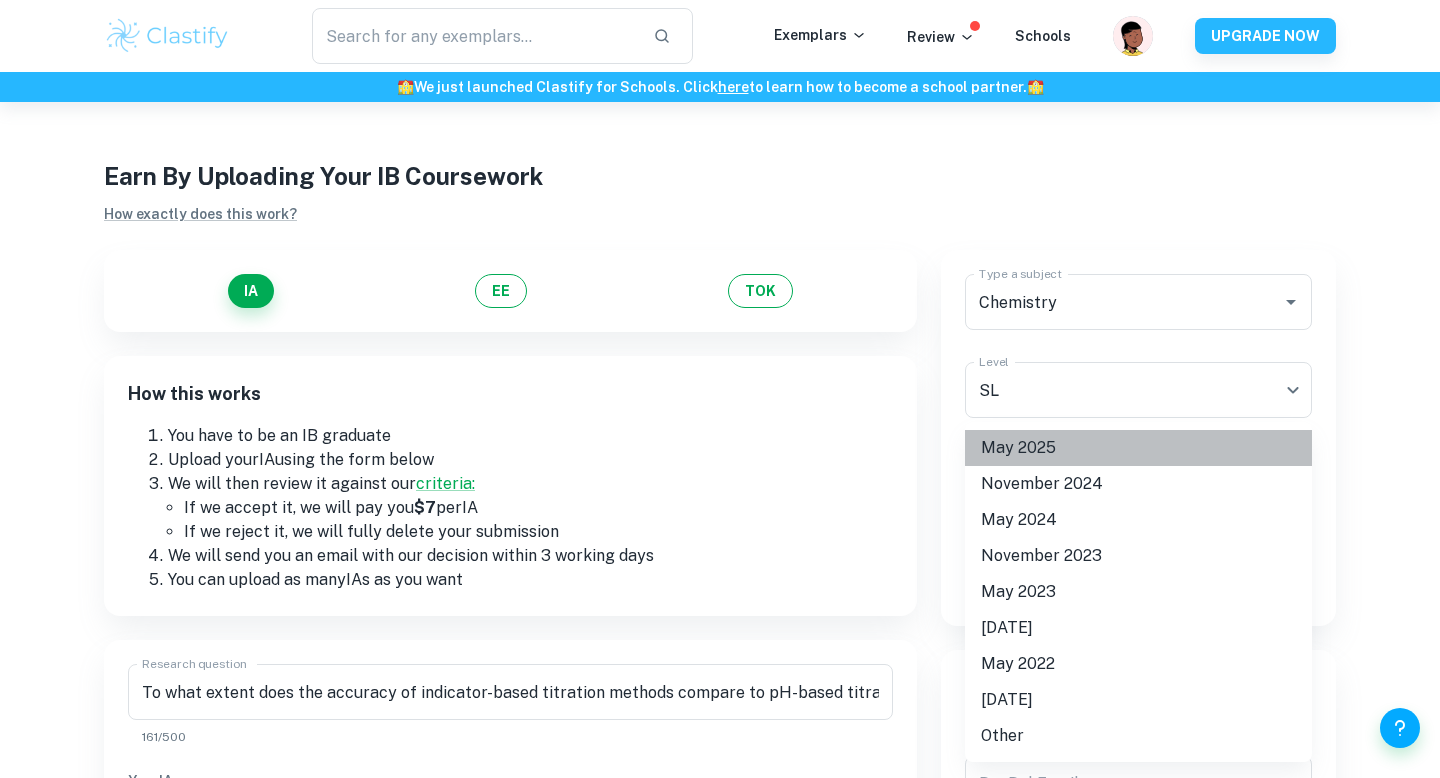 click on "May 2025" at bounding box center [1138, 448] 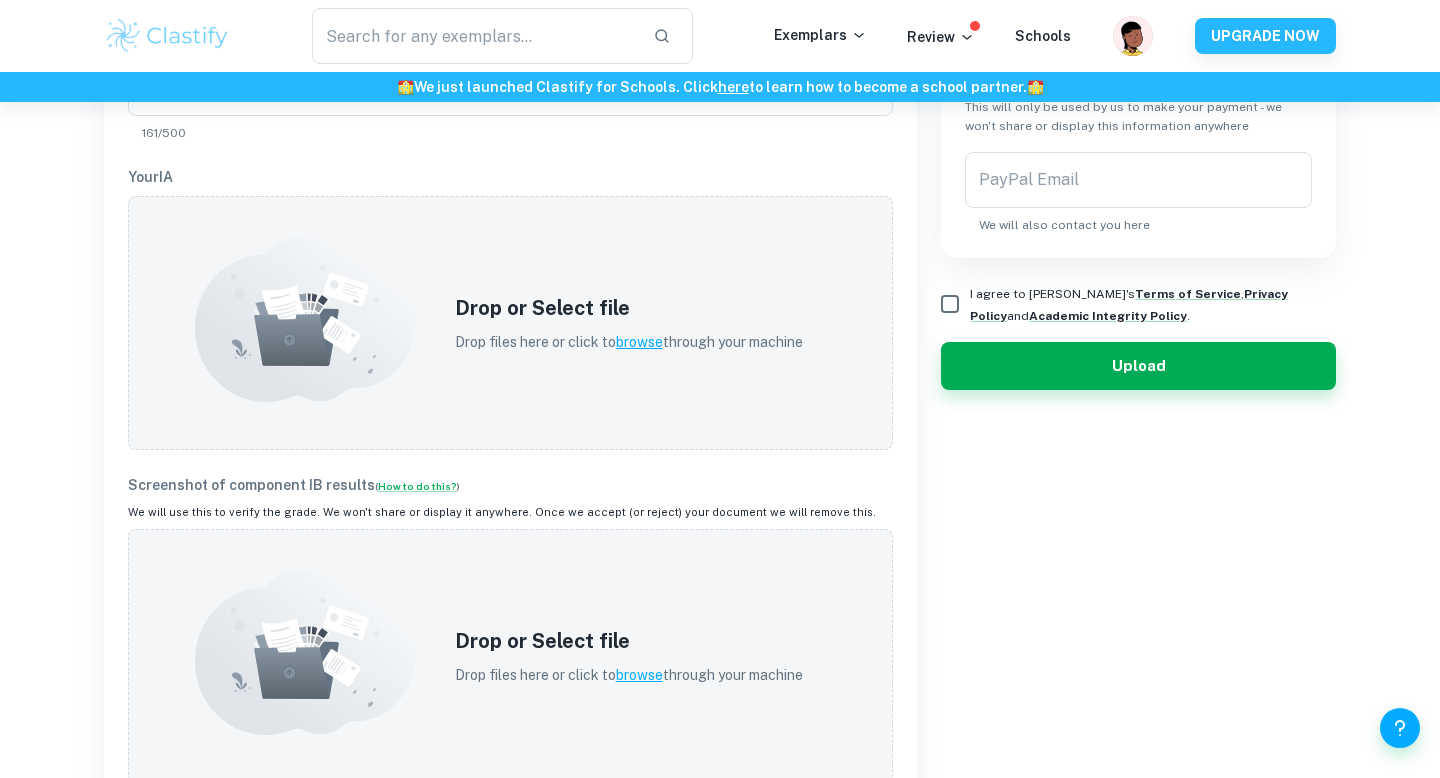 scroll, scrollTop: 609, scrollLeft: 0, axis: vertical 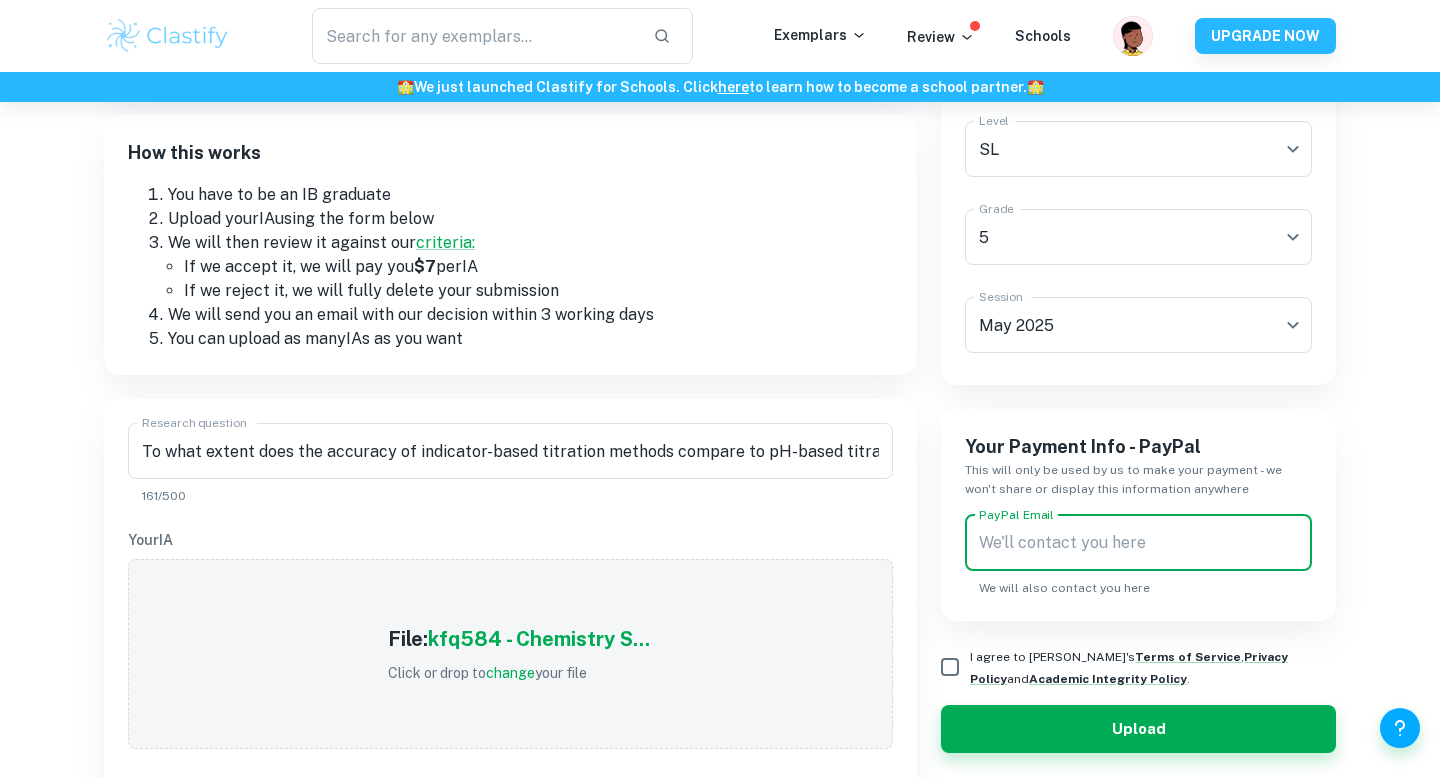 click on "PayPal Email PayPal Email We will also contact you here" at bounding box center [1138, 556] 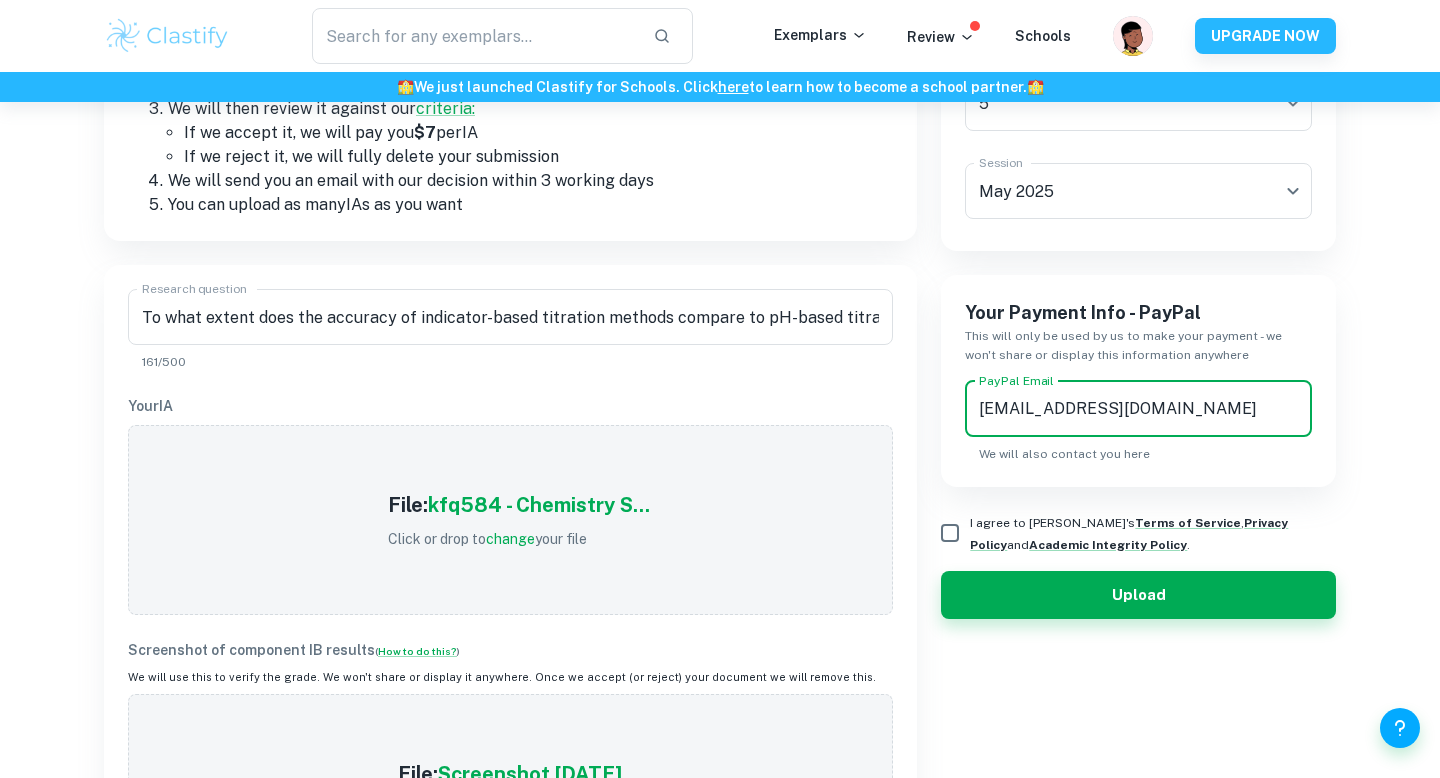 scroll, scrollTop: 377, scrollLeft: 0, axis: vertical 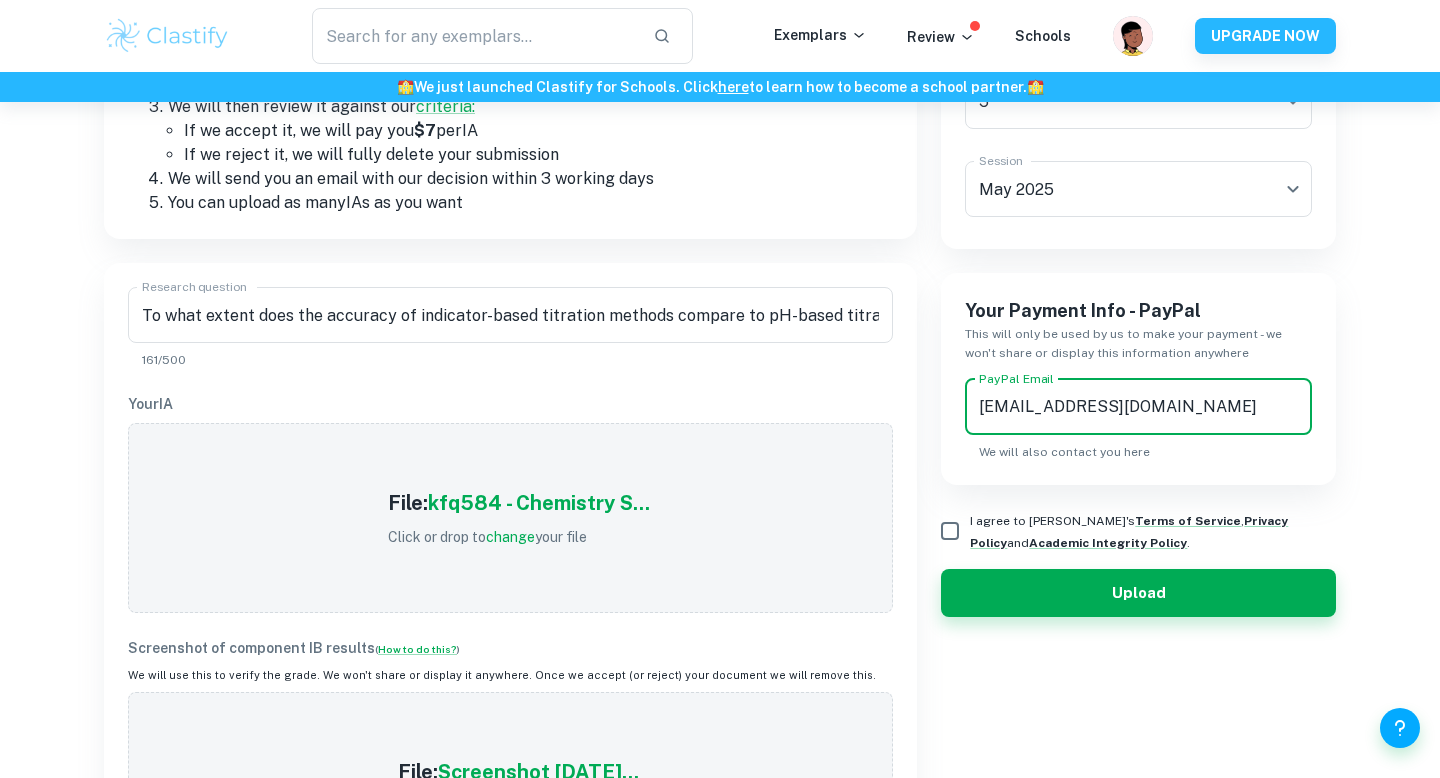 type on "[EMAIL_ADDRESS][DOMAIN_NAME]" 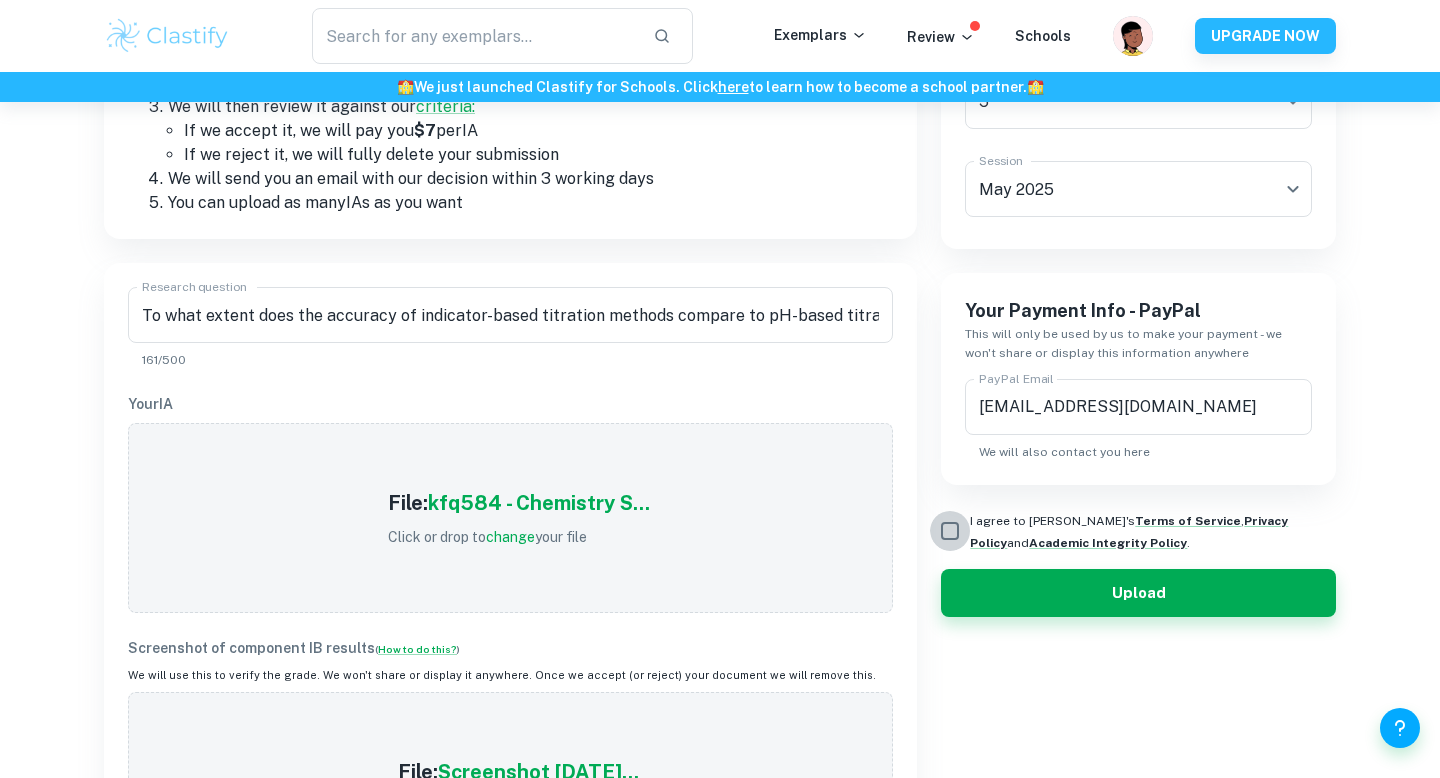 click on "I agree to [PERSON_NAME]'s  Terms of Service ,  Privacy Policy  and  Academic Integrity Policy ." at bounding box center (950, 531) 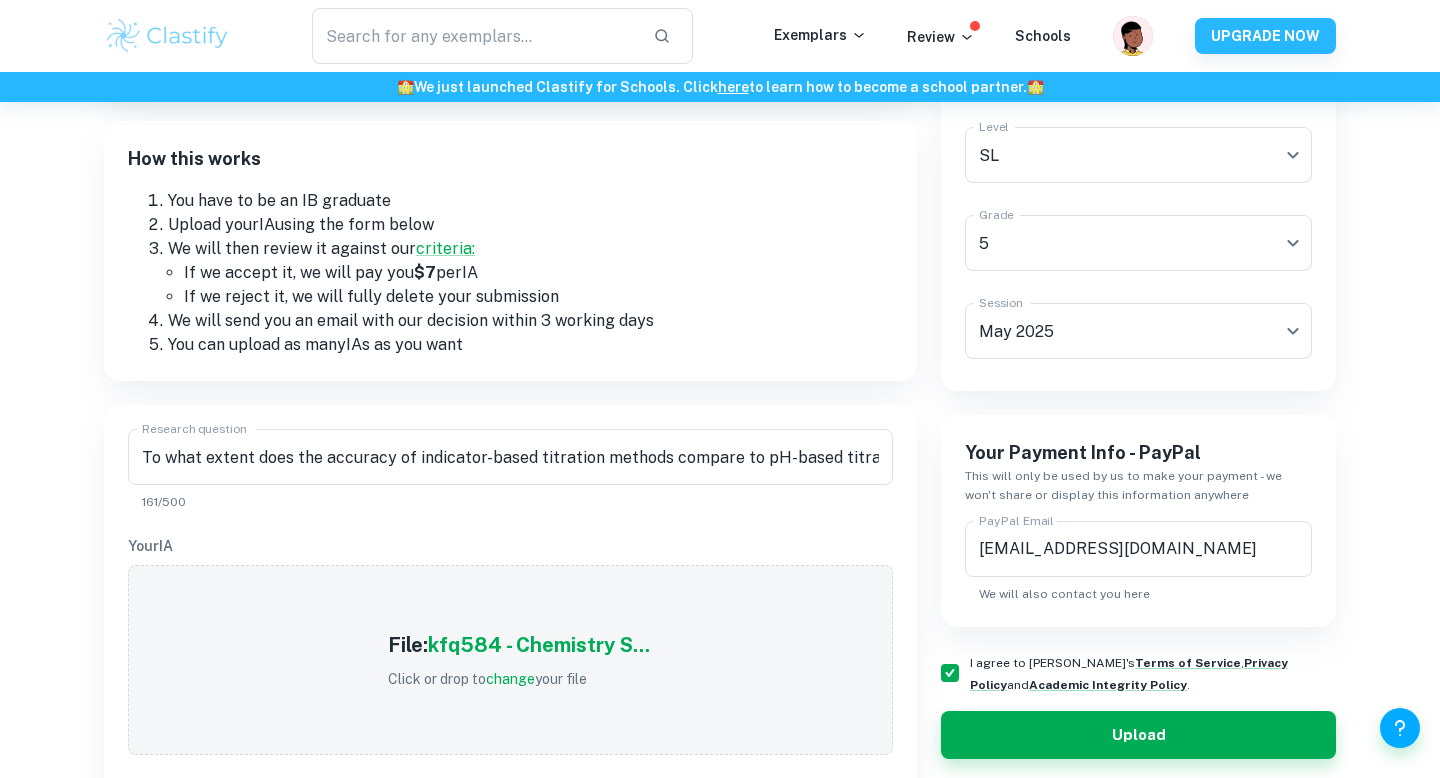 scroll, scrollTop: 319, scrollLeft: 0, axis: vertical 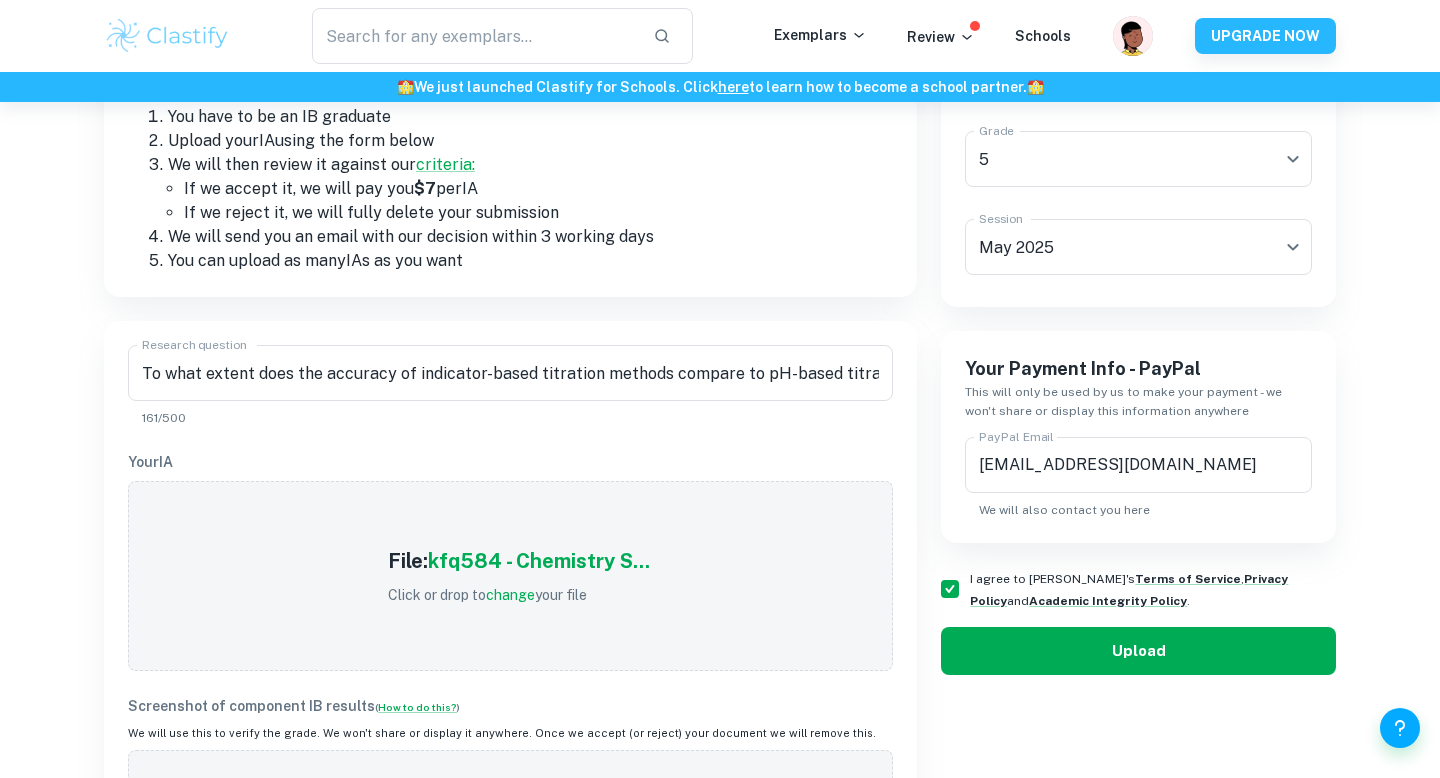 click on "Upload" at bounding box center (1138, 651) 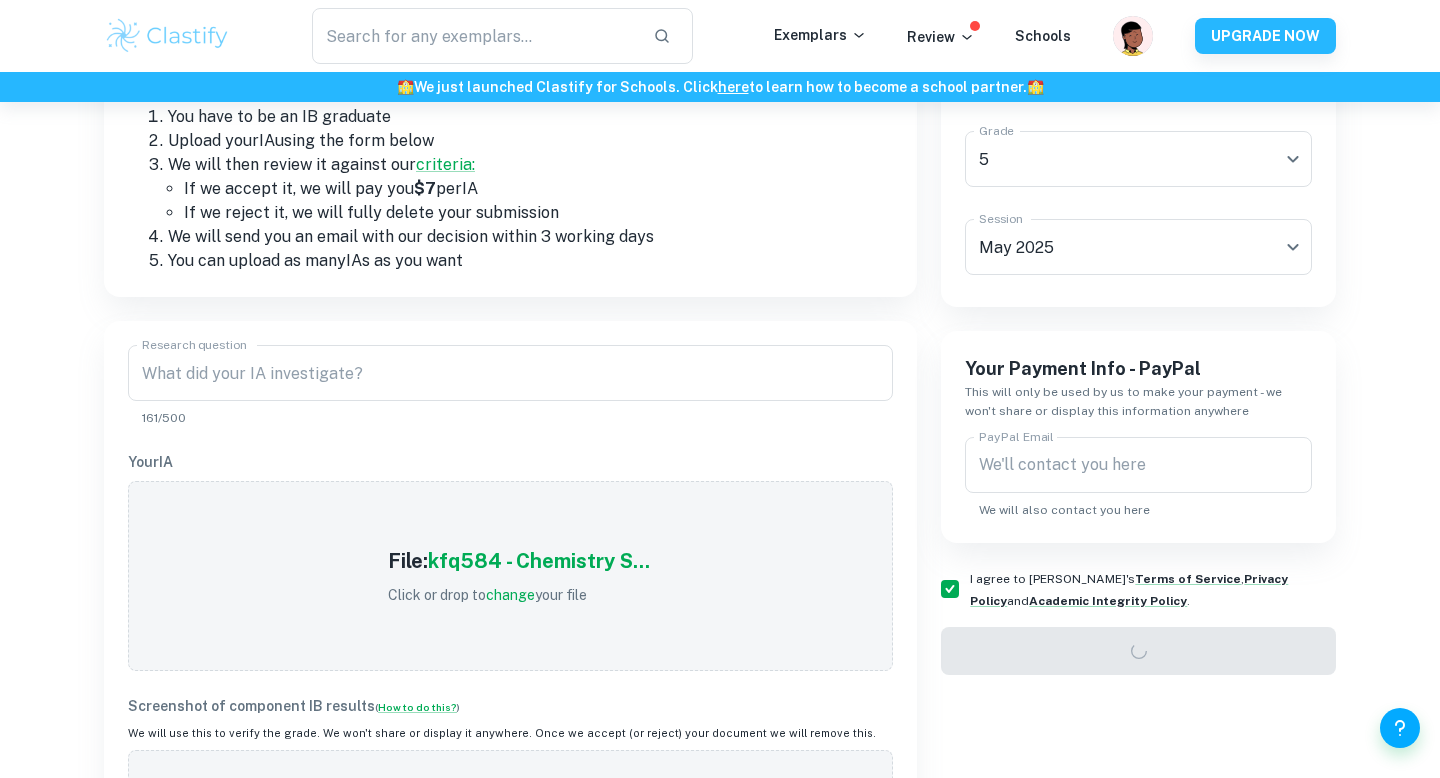 scroll, scrollTop: 319, scrollLeft: 0, axis: vertical 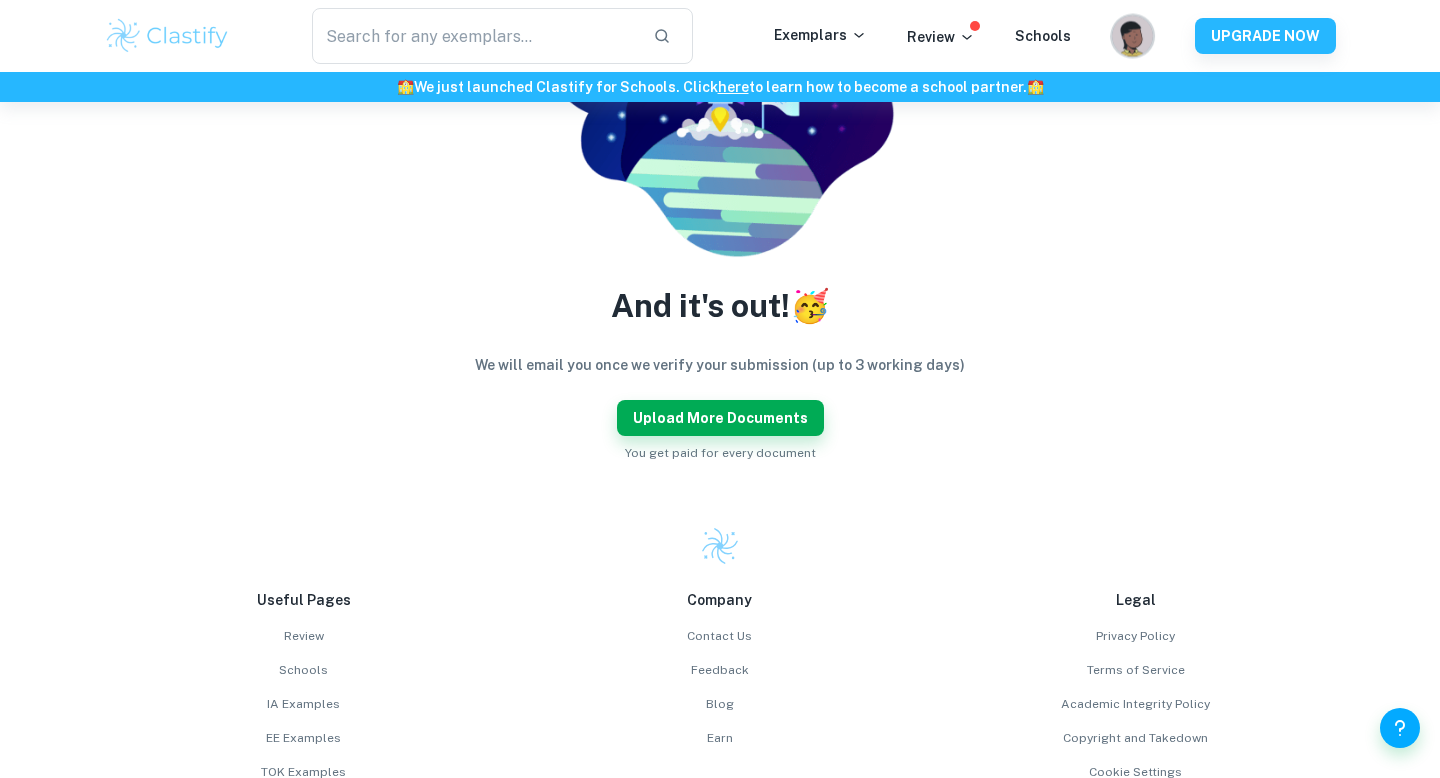 click 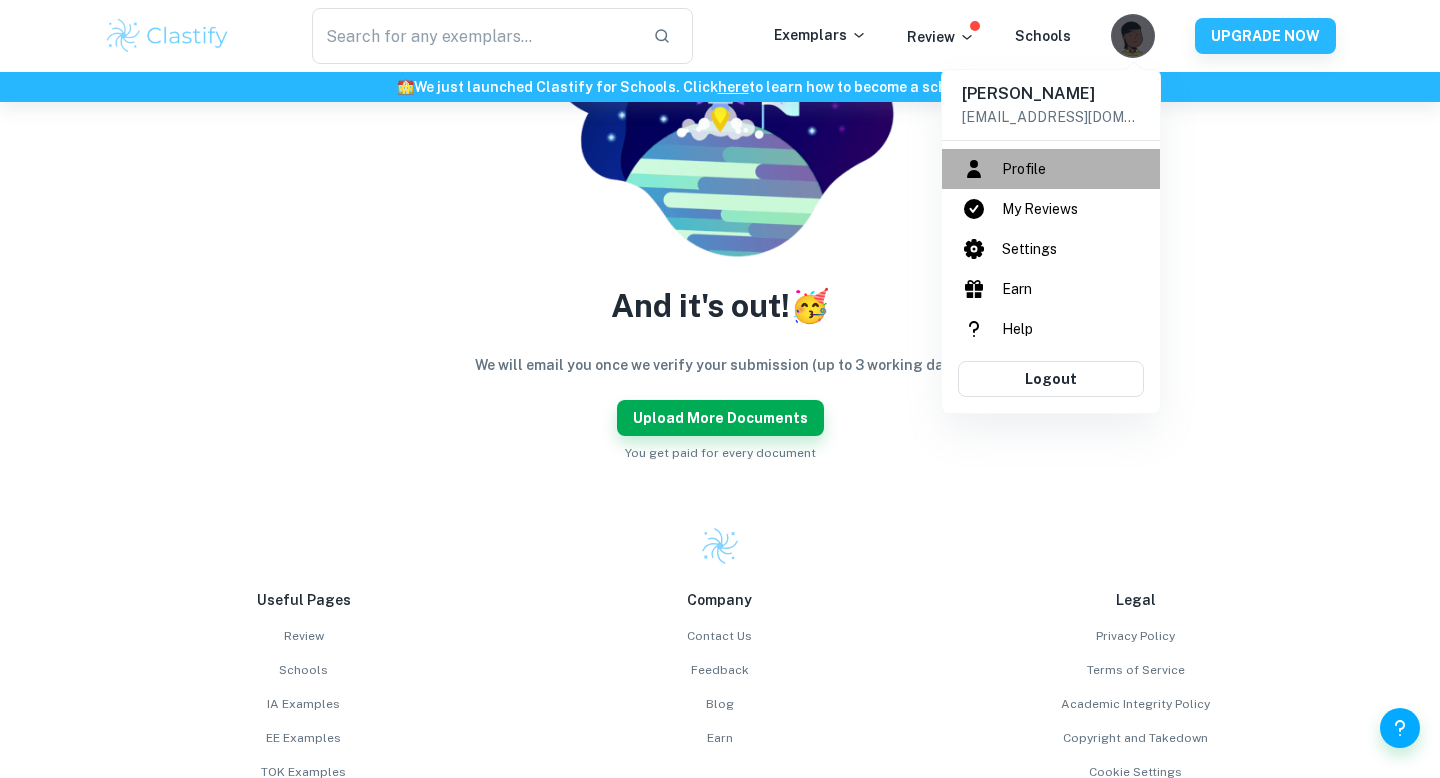 click on "Profile" at bounding box center [1051, 169] 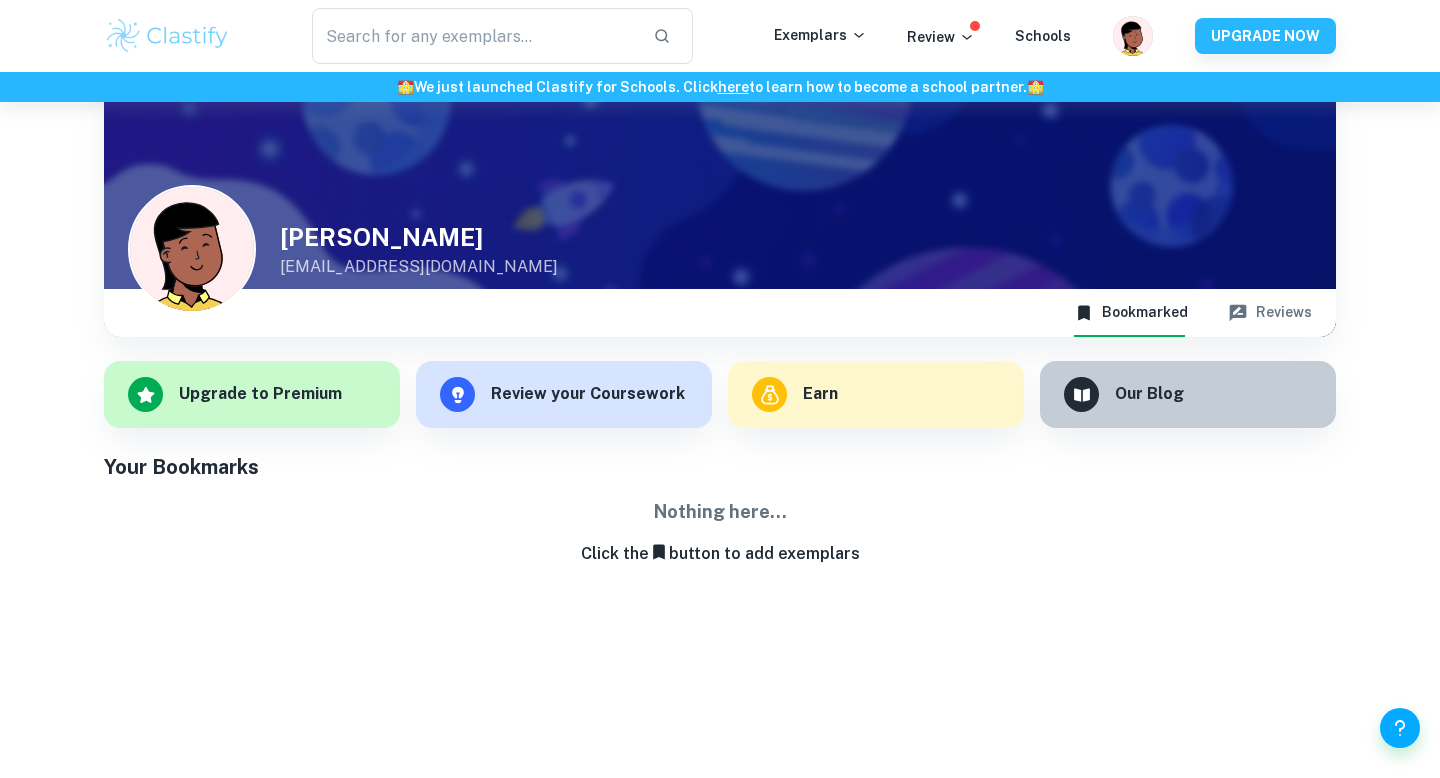 scroll, scrollTop: 67, scrollLeft: 0, axis: vertical 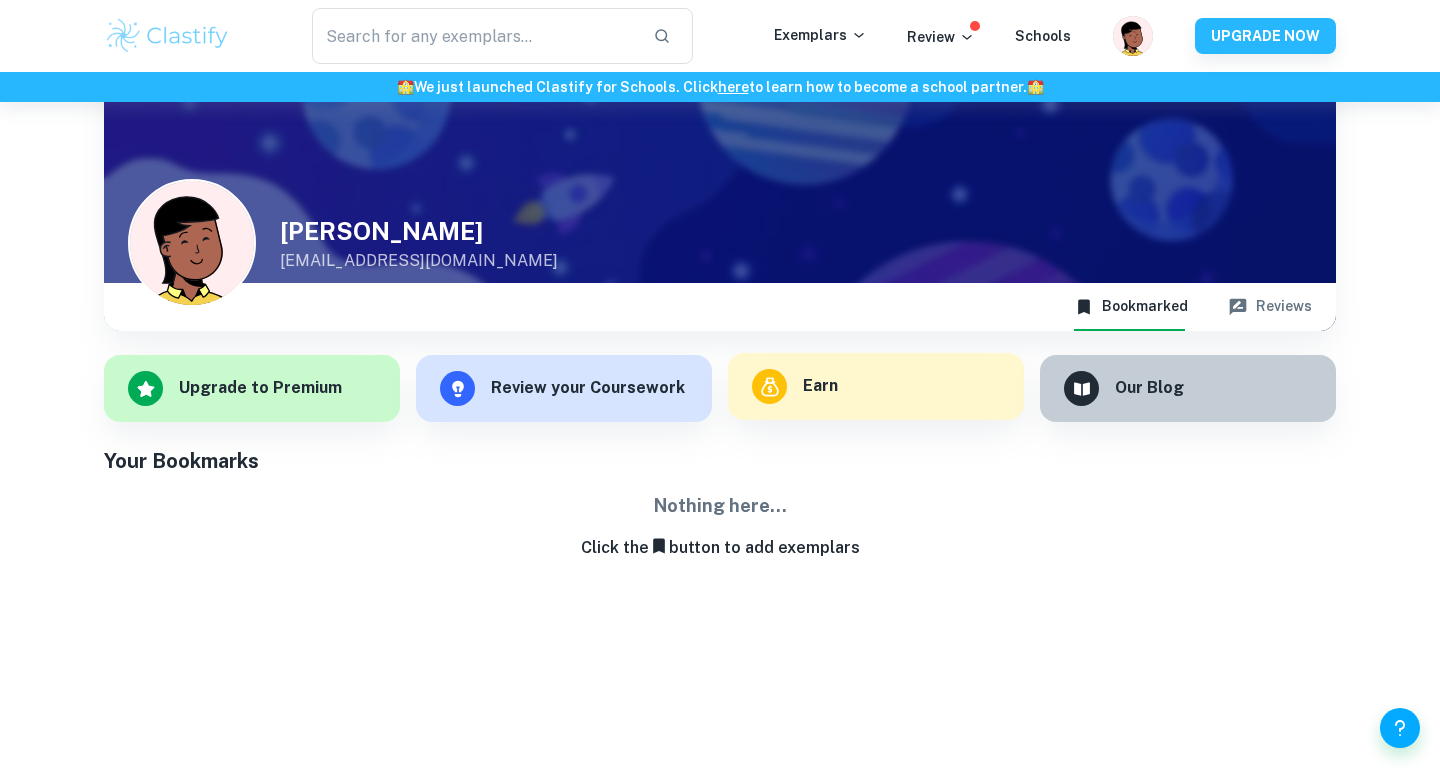 click on "Earn" at bounding box center [876, 386] 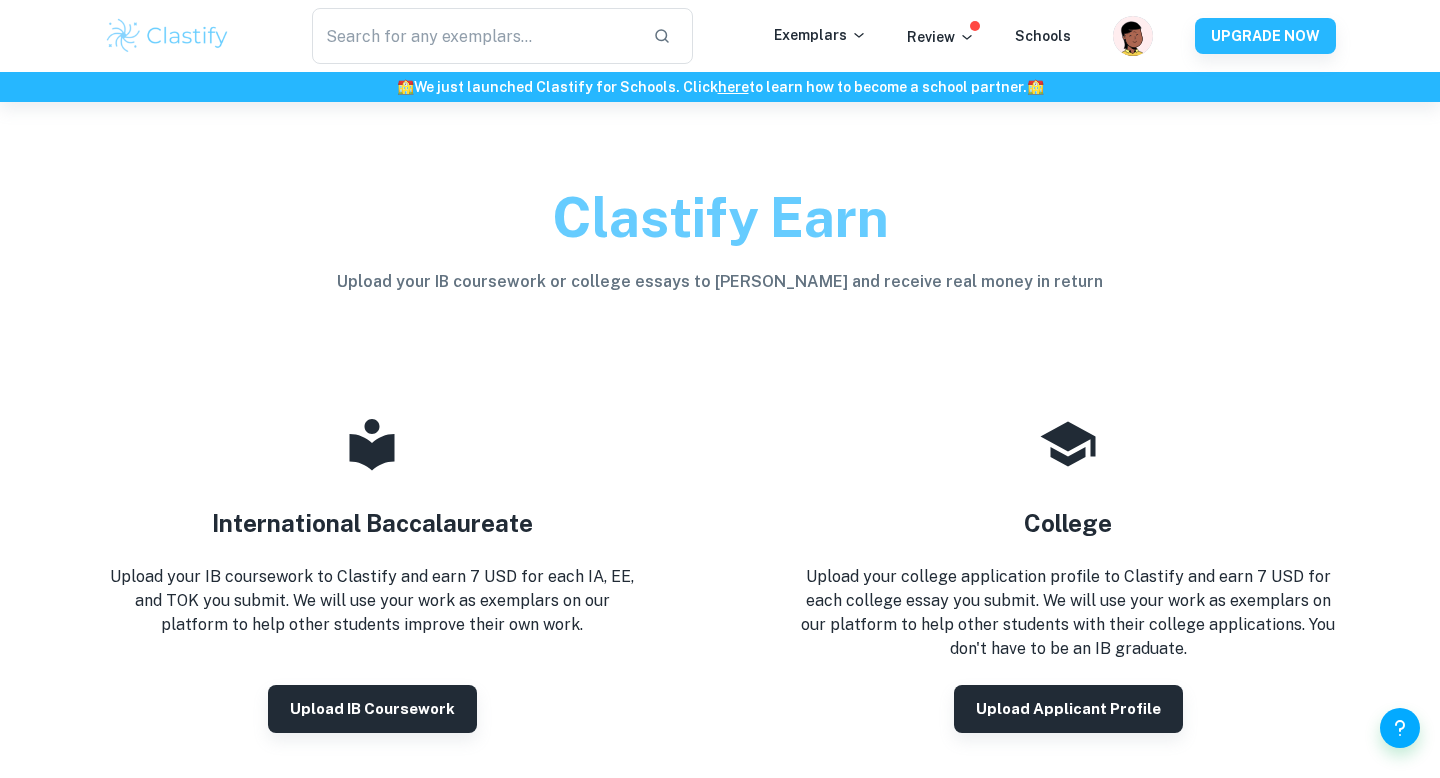 scroll, scrollTop: 0, scrollLeft: 0, axis: both 